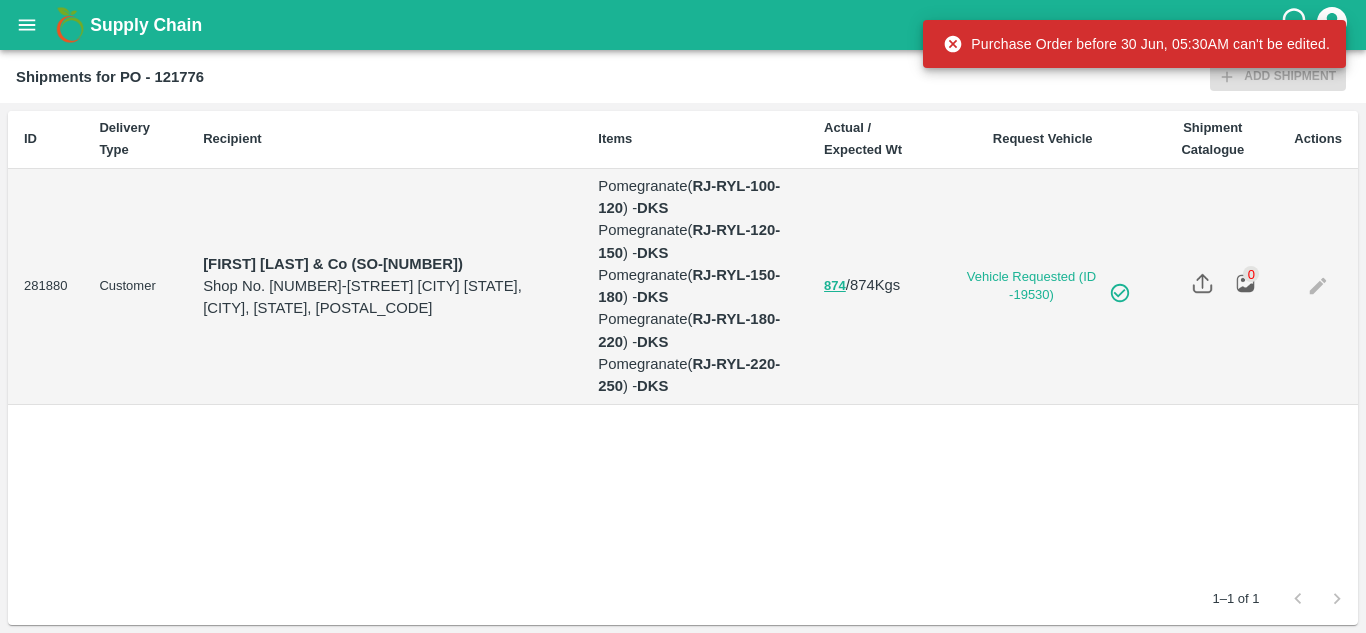 scroll, scrollTop: 0, scrollLeft: 0, axis: both 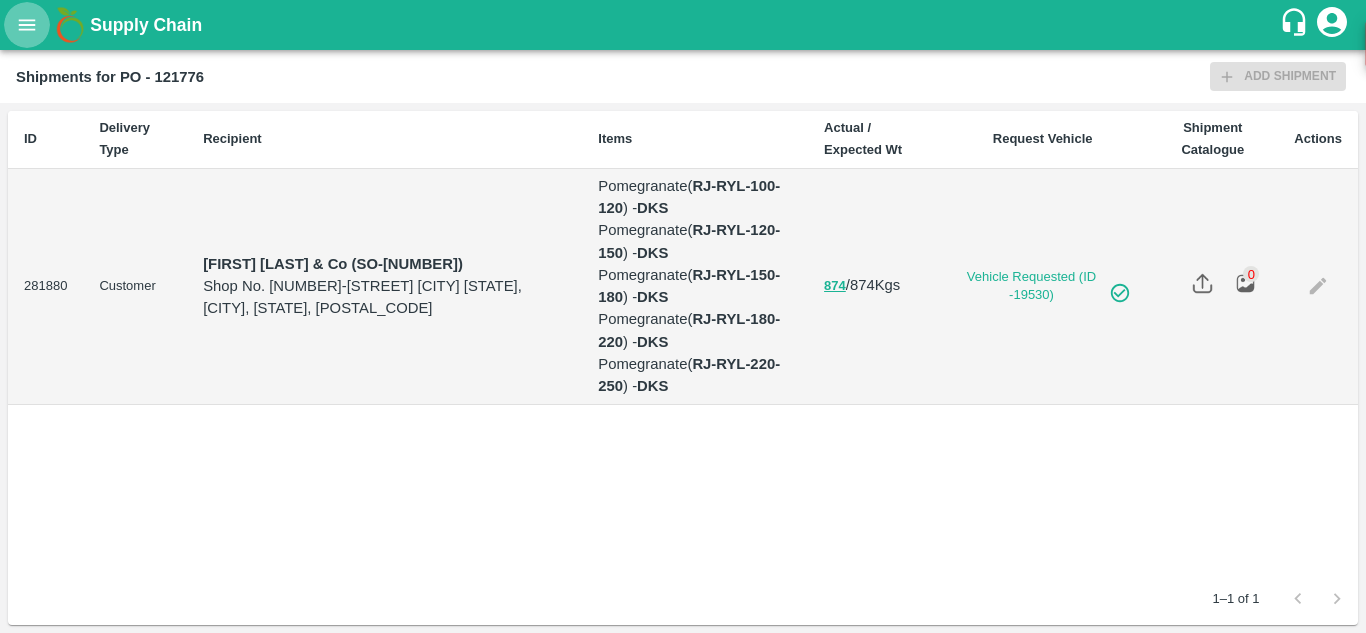 click 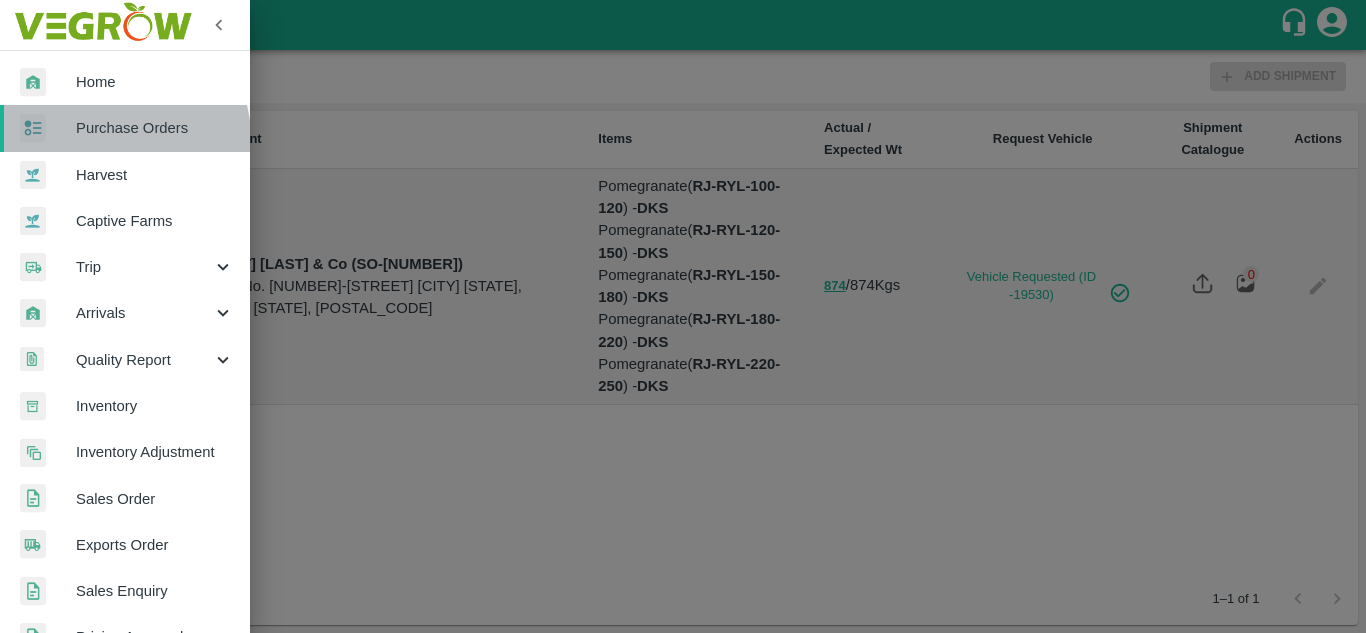 click on "Purchase Orders" at bounding box center (155, 128) 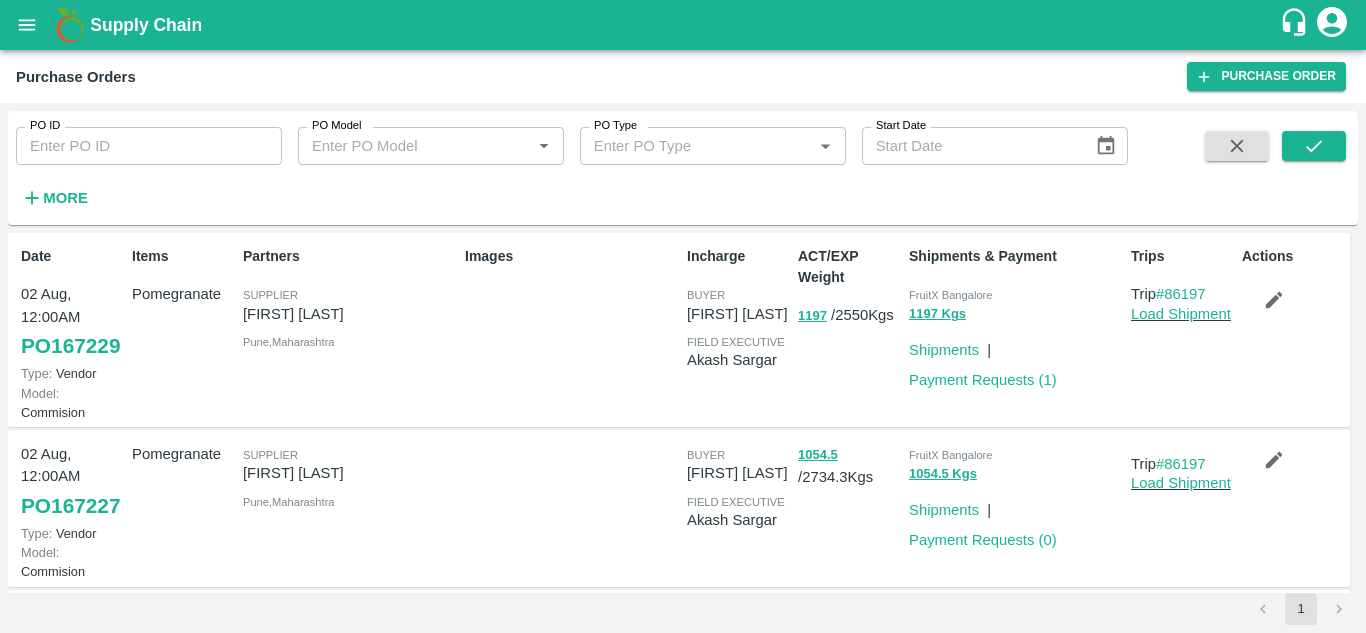click 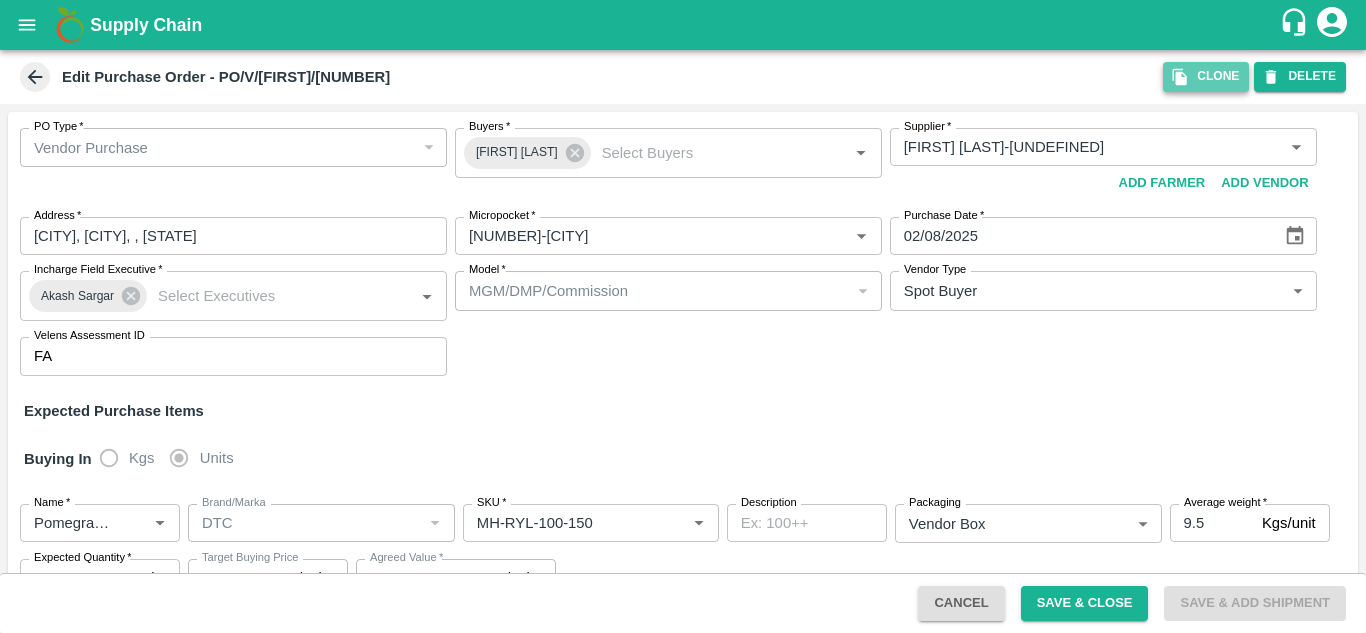 click on "Clone" at bounding box center (1206, 76) 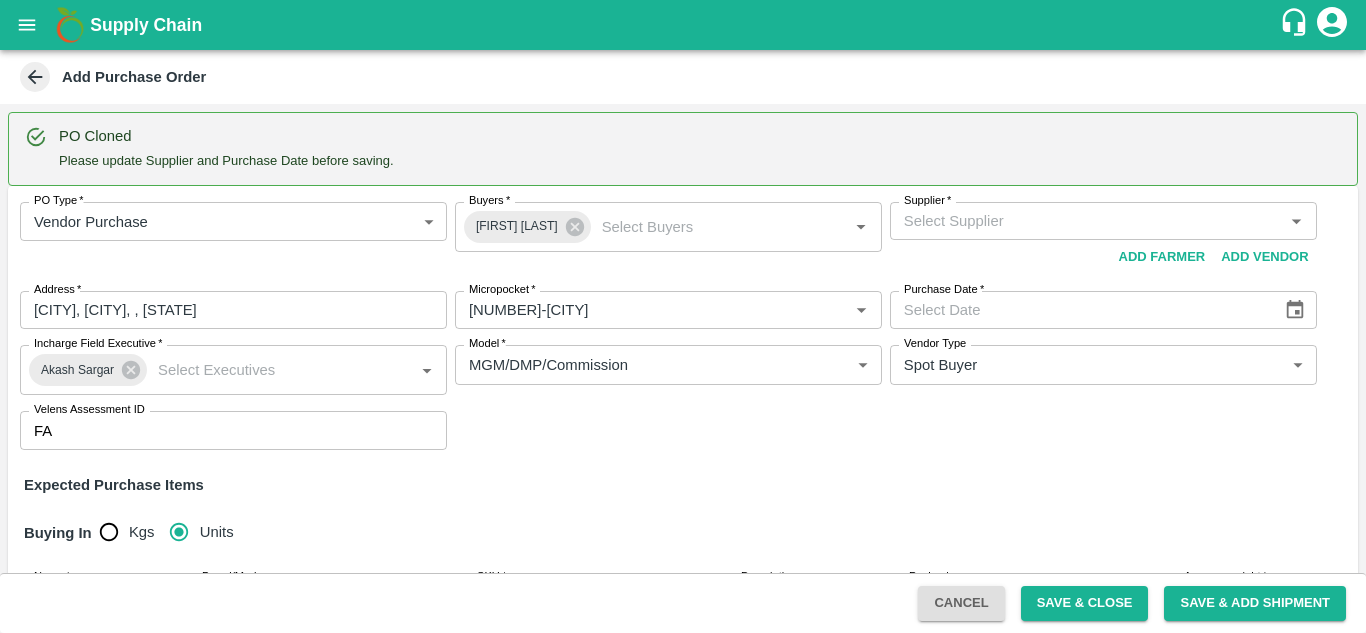 type 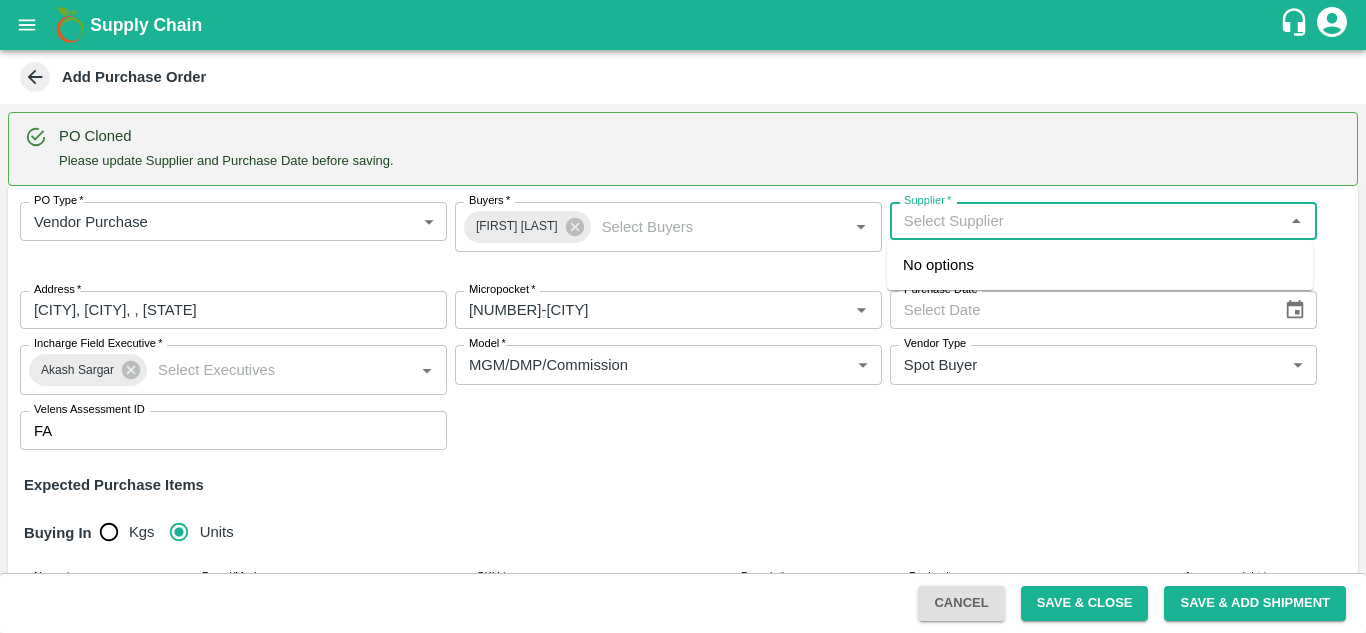 click on "Supplier   *" at bounding box center [1087, 221] 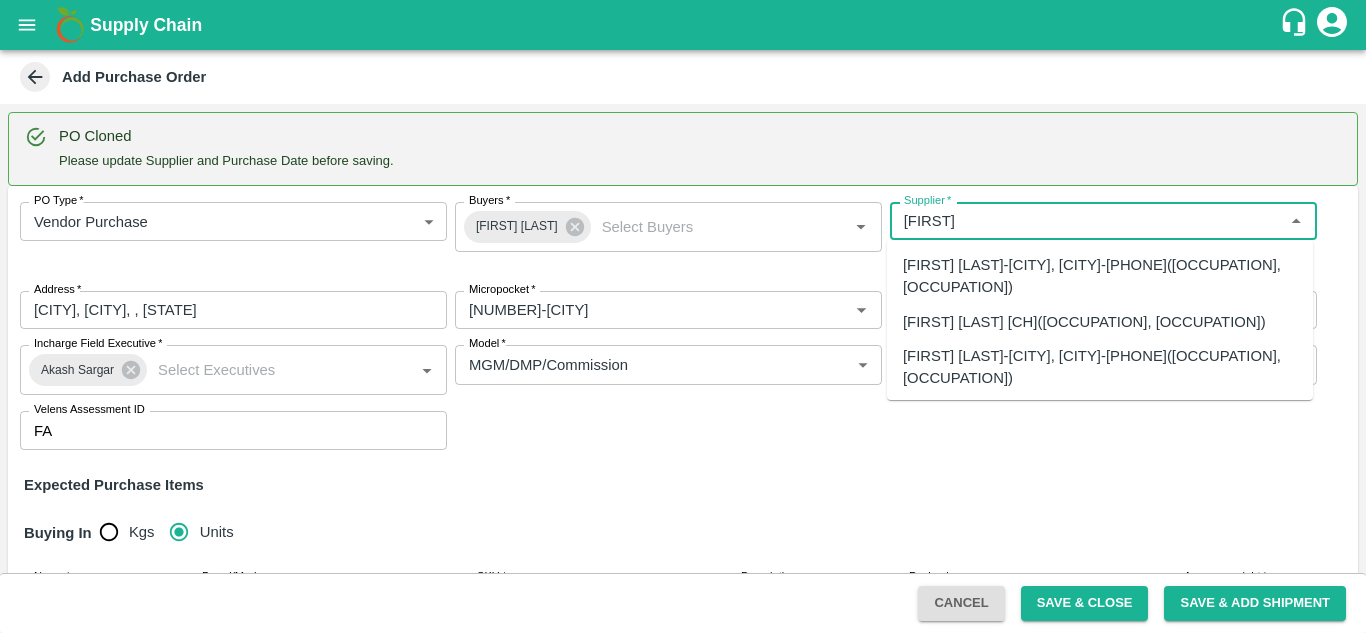 click on "[FIRST] [LAST]-[CITY], [CITY]-[PHONE]([OCCUPATION], [OCCUPATION])" at bounding box center (1100, 367) 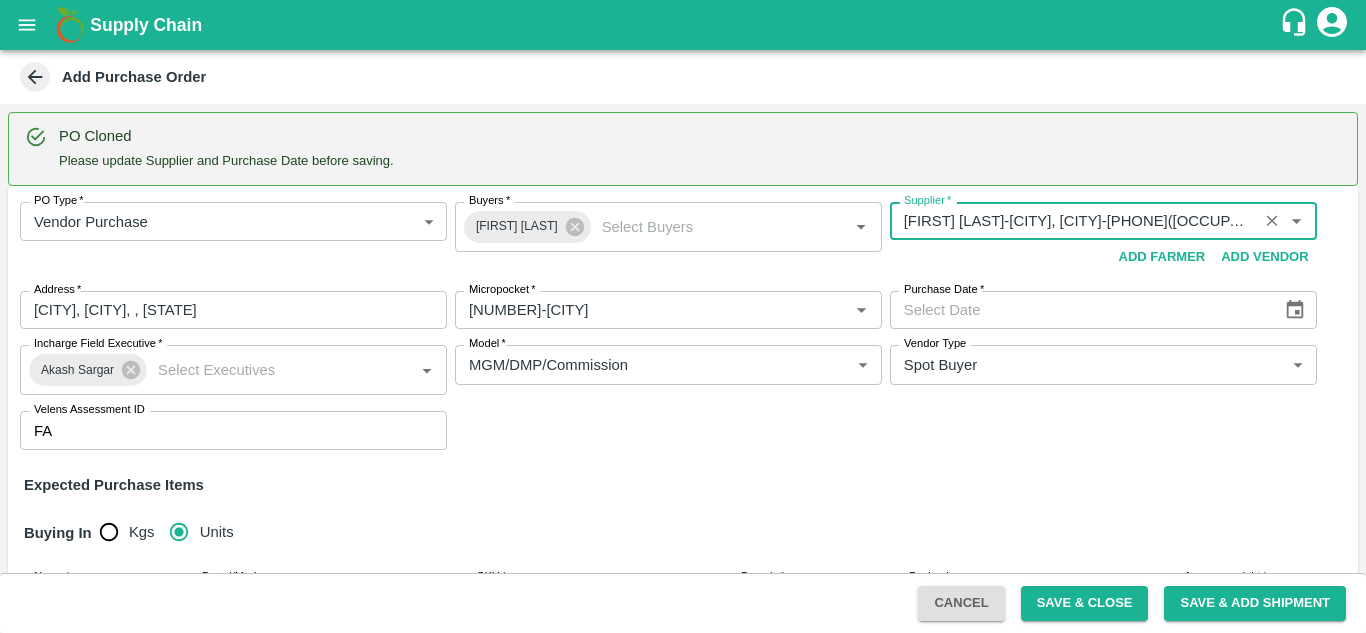 type on "[FIRST] [LAST]-[CITY], [CITY]-[PHONE]([OCCUPATION], [OCCUPATION])" 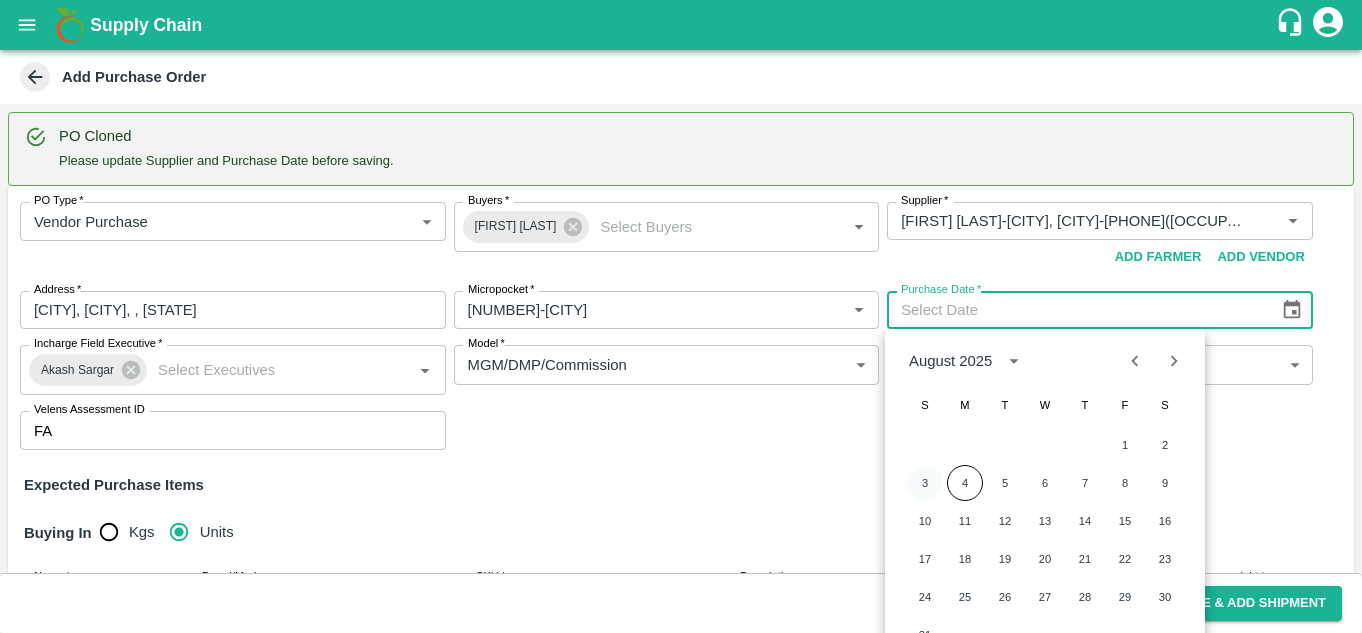 click on "3" at bounding box center [925, 483] 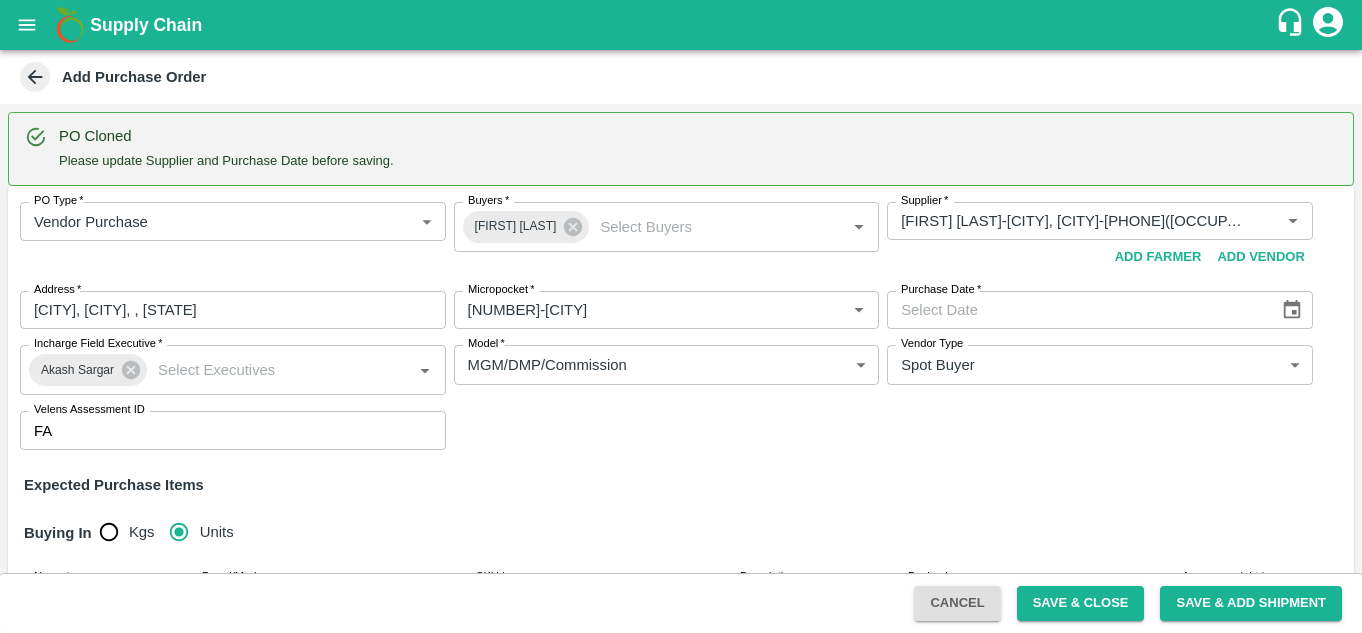 type on "03/08/2025" 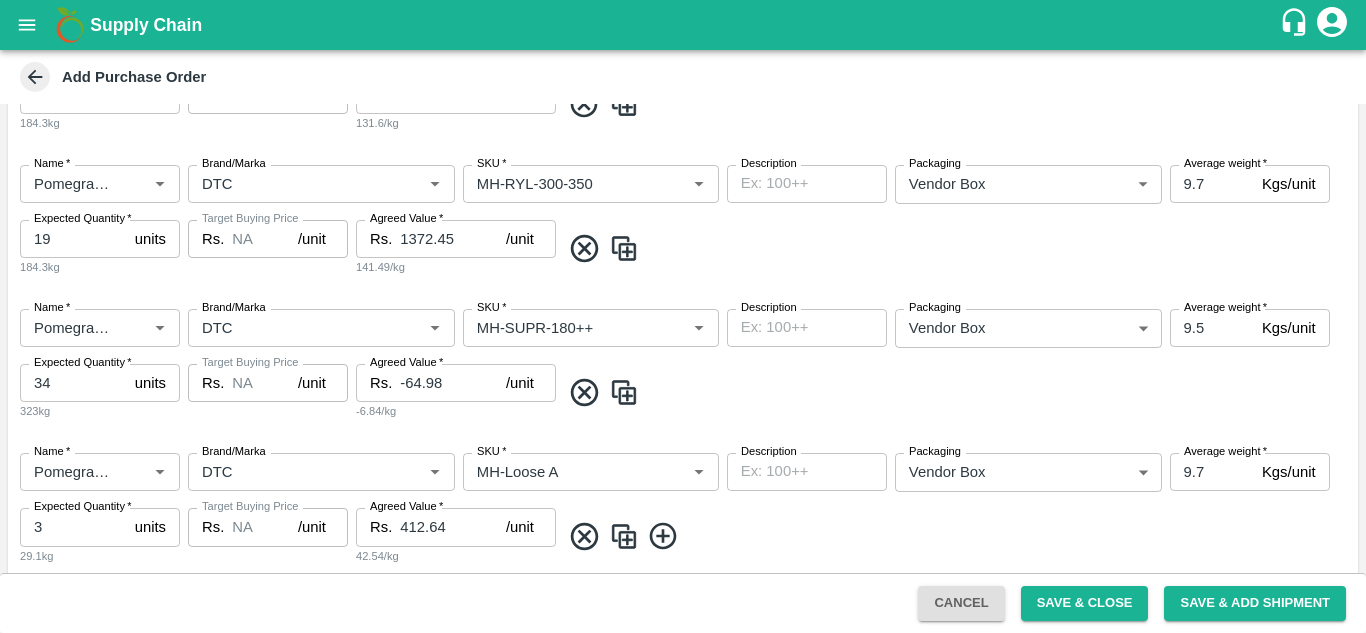scroll, scrollTop: 1078, scrollLeft: 0, axis: vertical 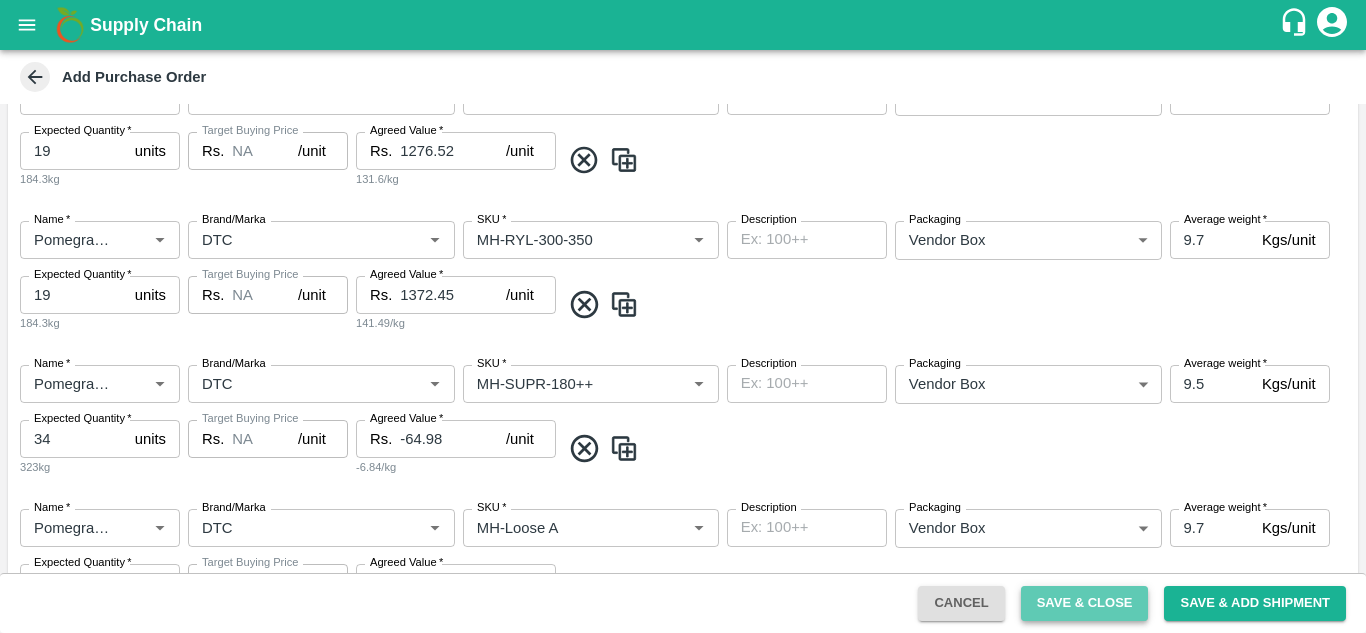click on "Save & Close" at bounding box center (1085, 603) 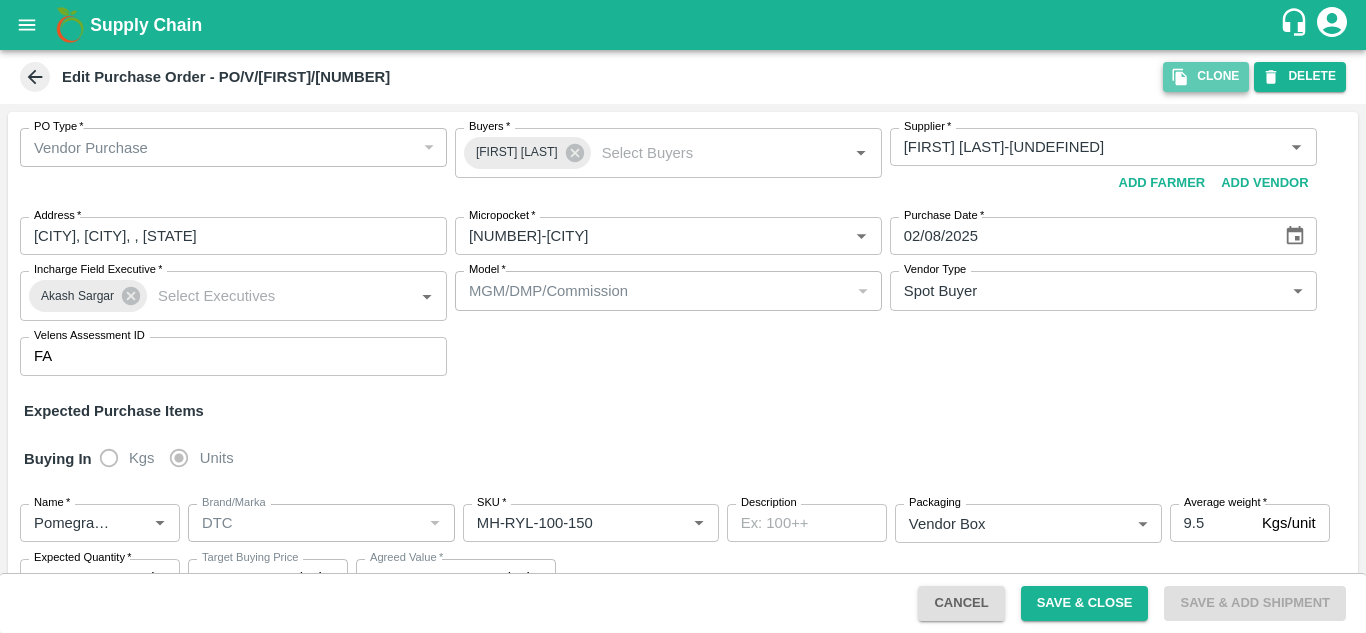 click 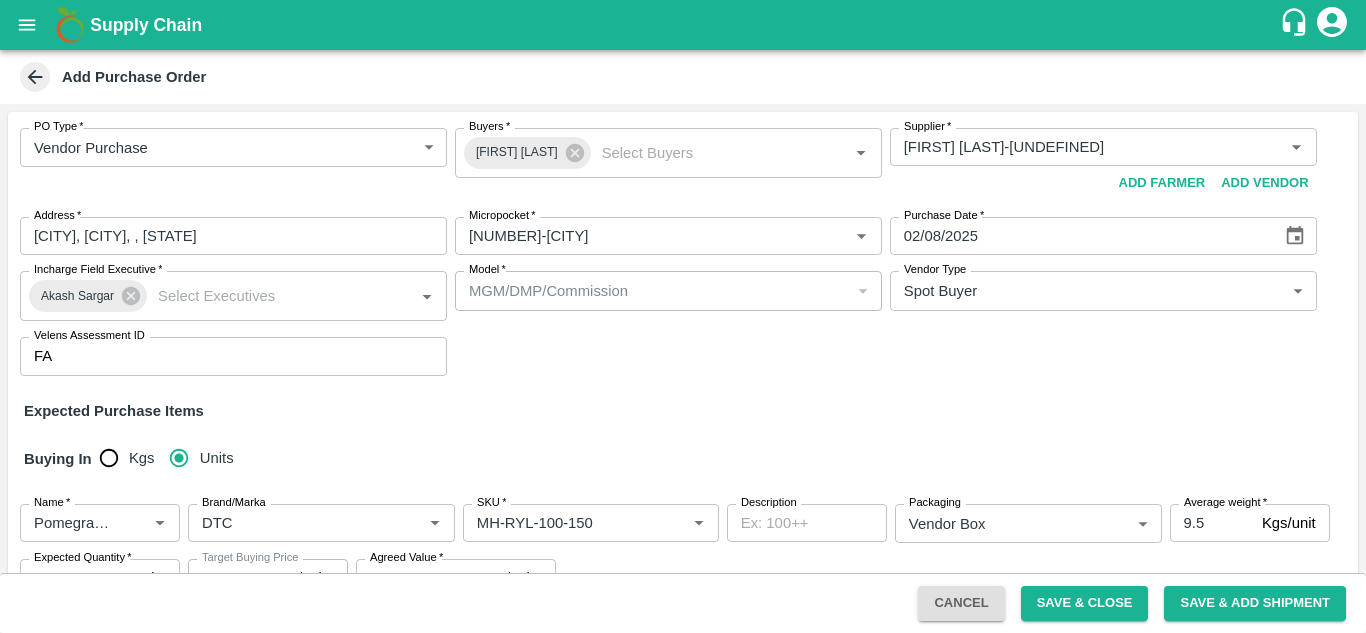 type 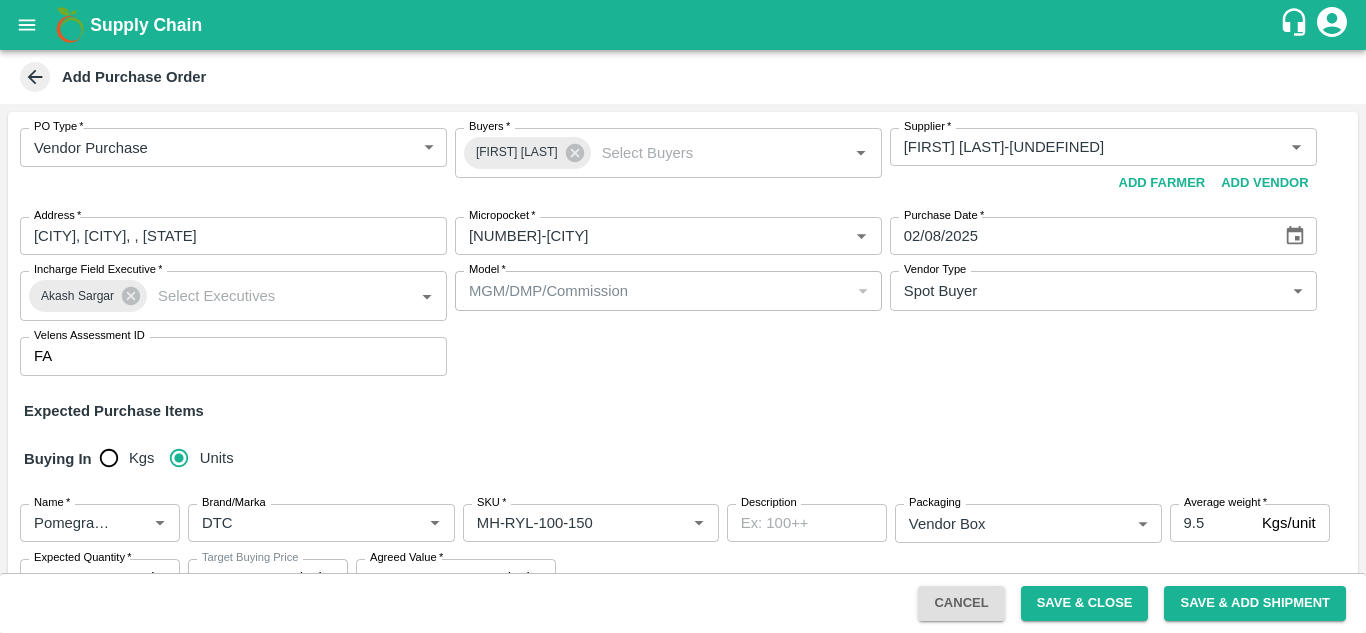 type 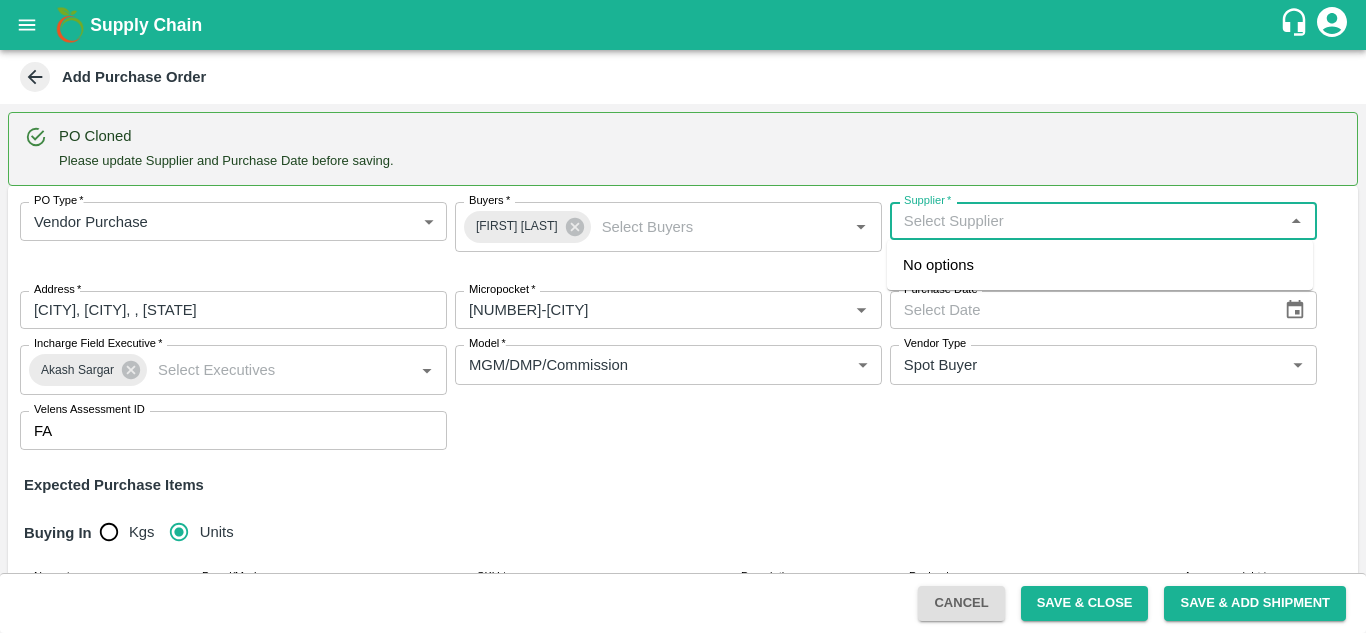 click on "Supplier   *" at bounding box center (1087, 221) 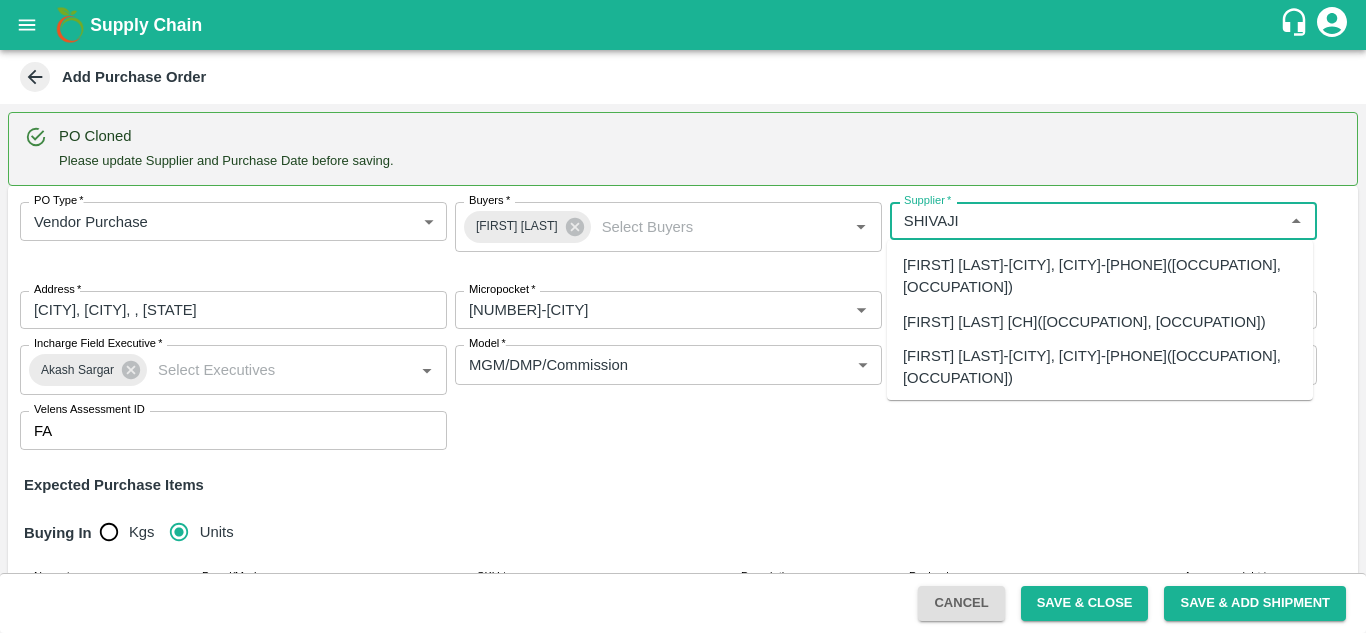 click on "[FIRST] [LAST]-[CITY], [CITY]-[PHONE]([OCCUPATION], [OCCUPATION])" at bounding box center (1100, 367) 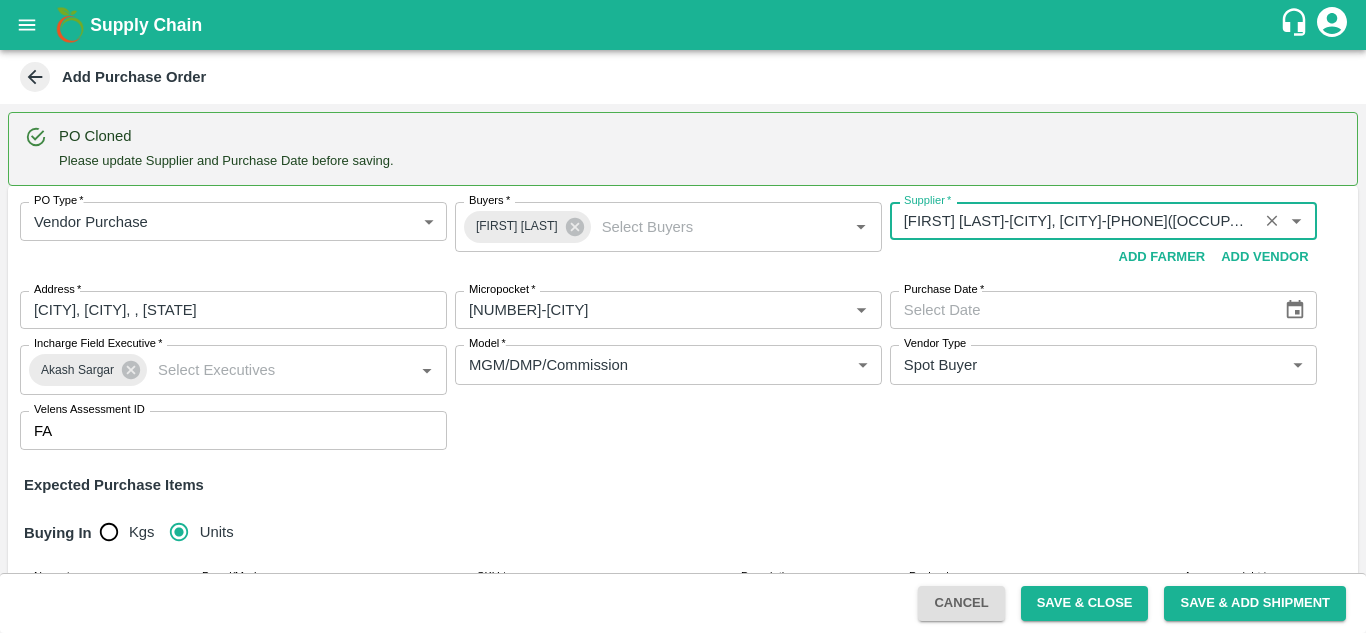 type on "[FIRST] [LAST]-[CITY], [CITY]-[PHONE]([OCCUPATION], [OCCUPATION])" 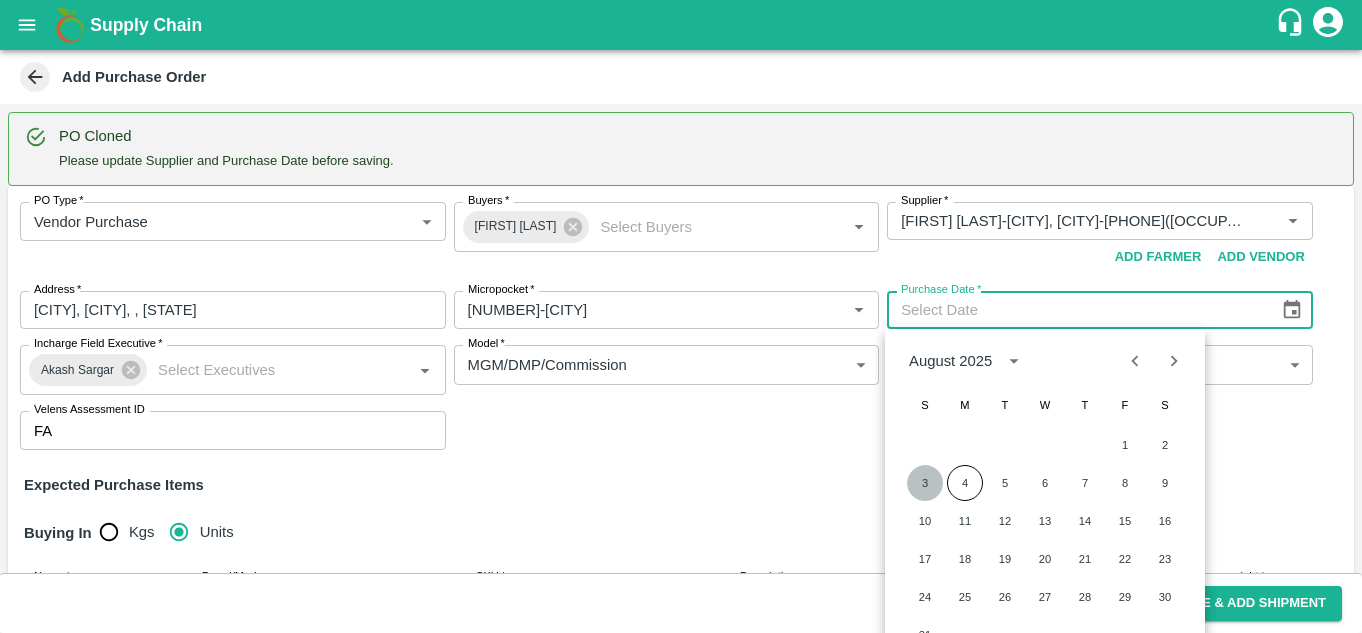 click on "3" at bounding box center [925, 483] 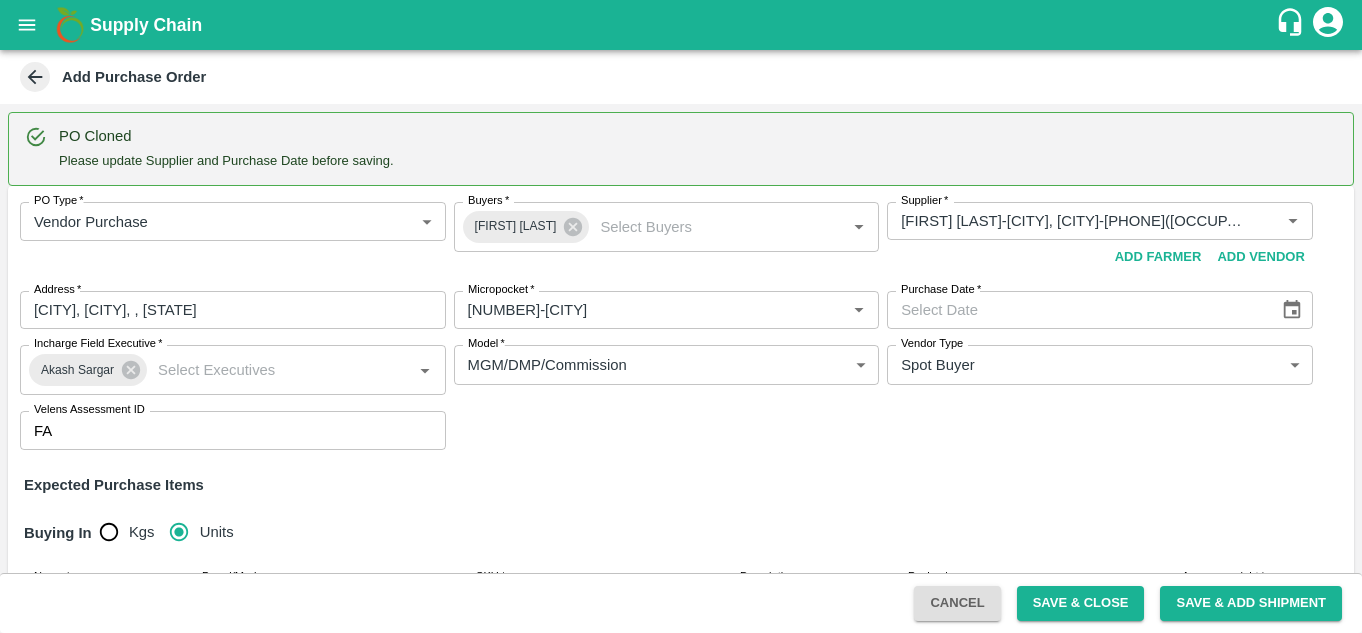 type on "03/08/2025" 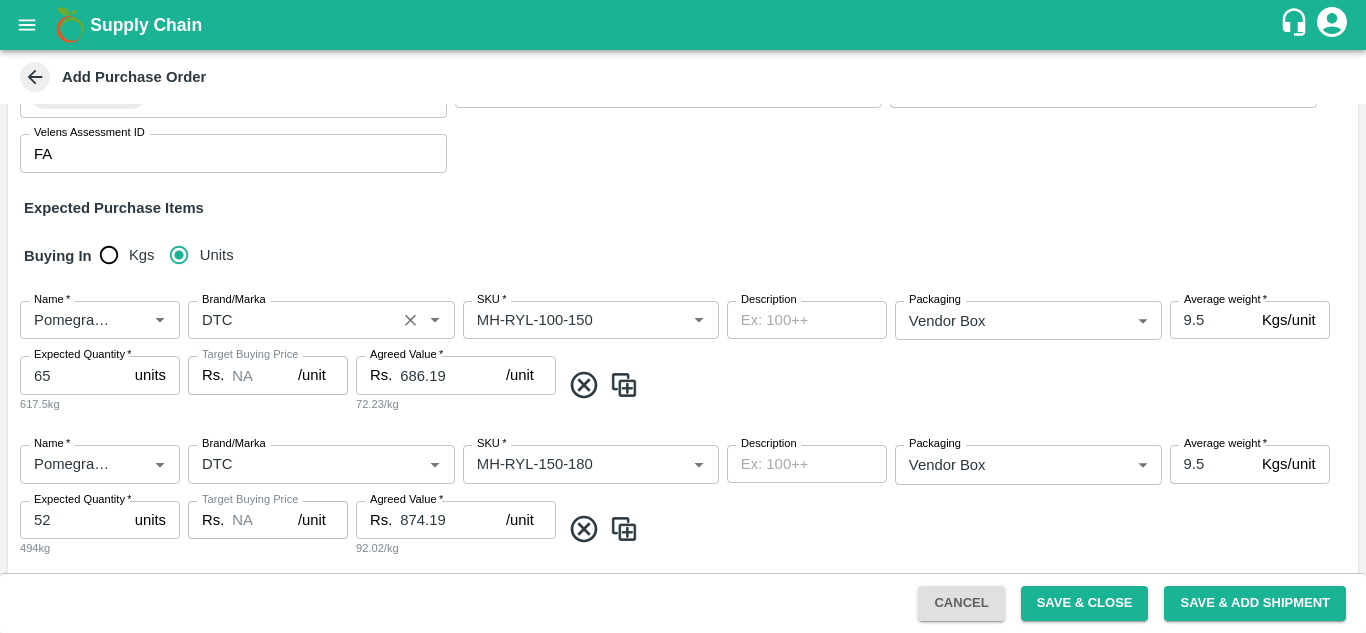 scroll, scrollTop: 283, scrollLeft: 0, axis: vertical 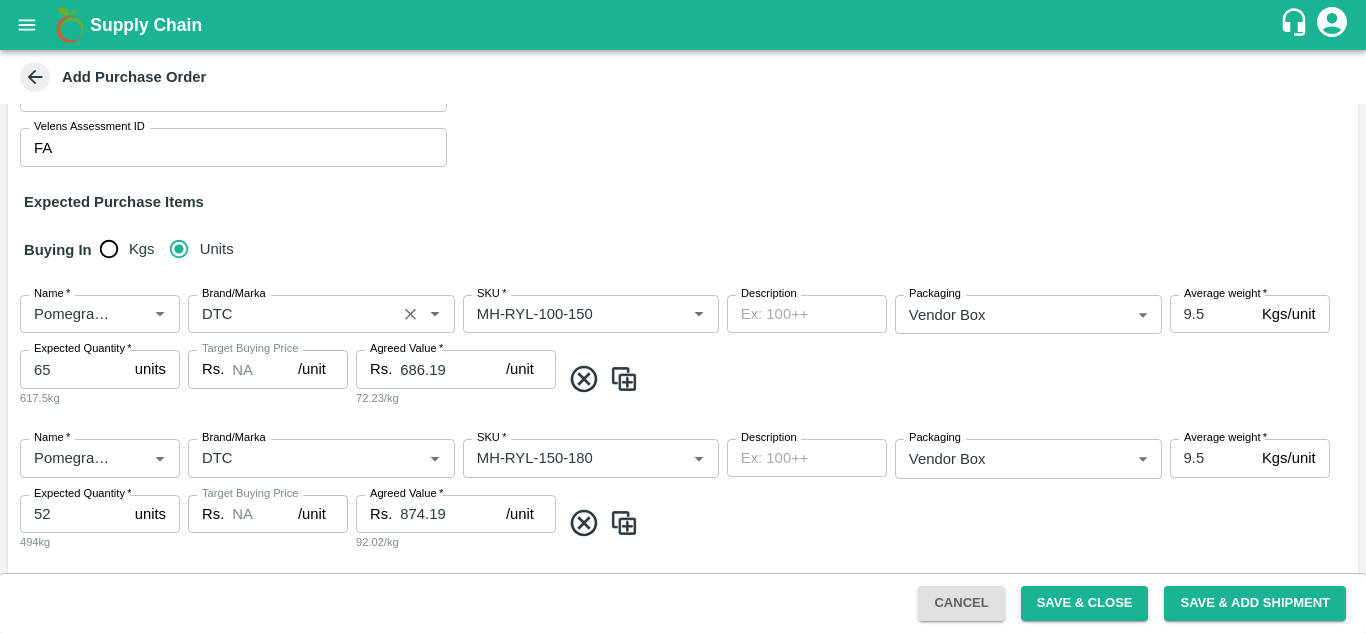 click on "Brand/Marka" at bounding box center [292, 314] 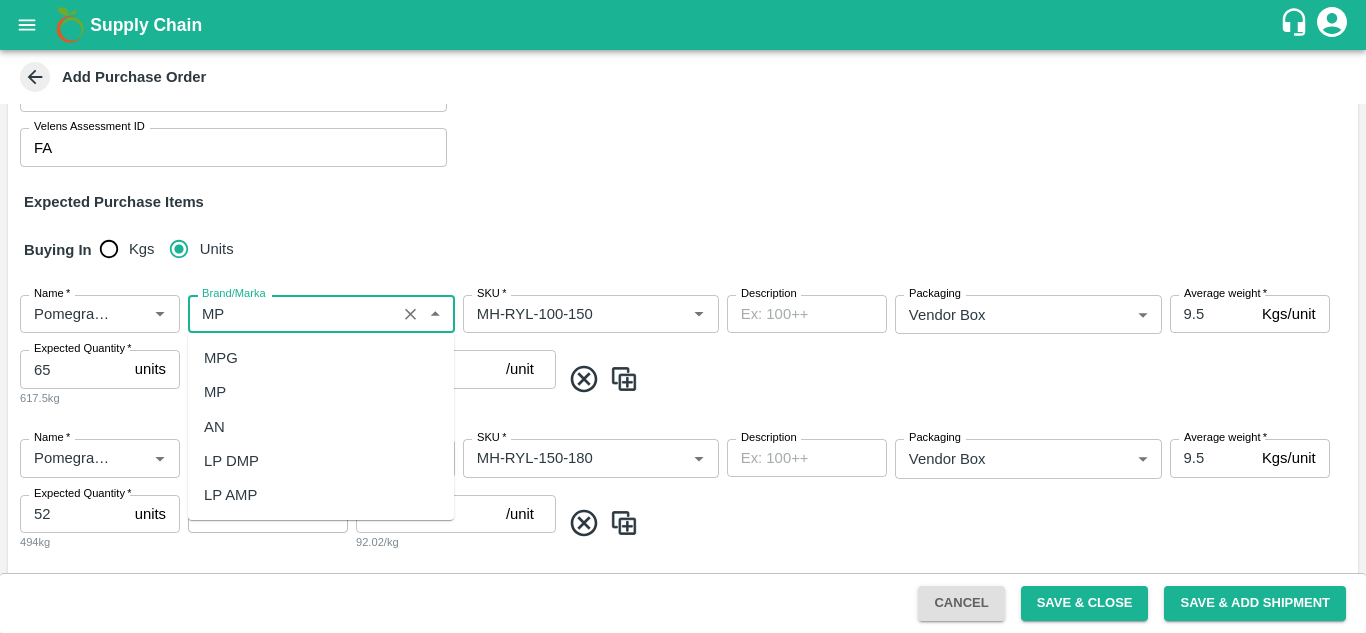 scroll, scrollTop: 0, scrollLeft: 0, axis: both 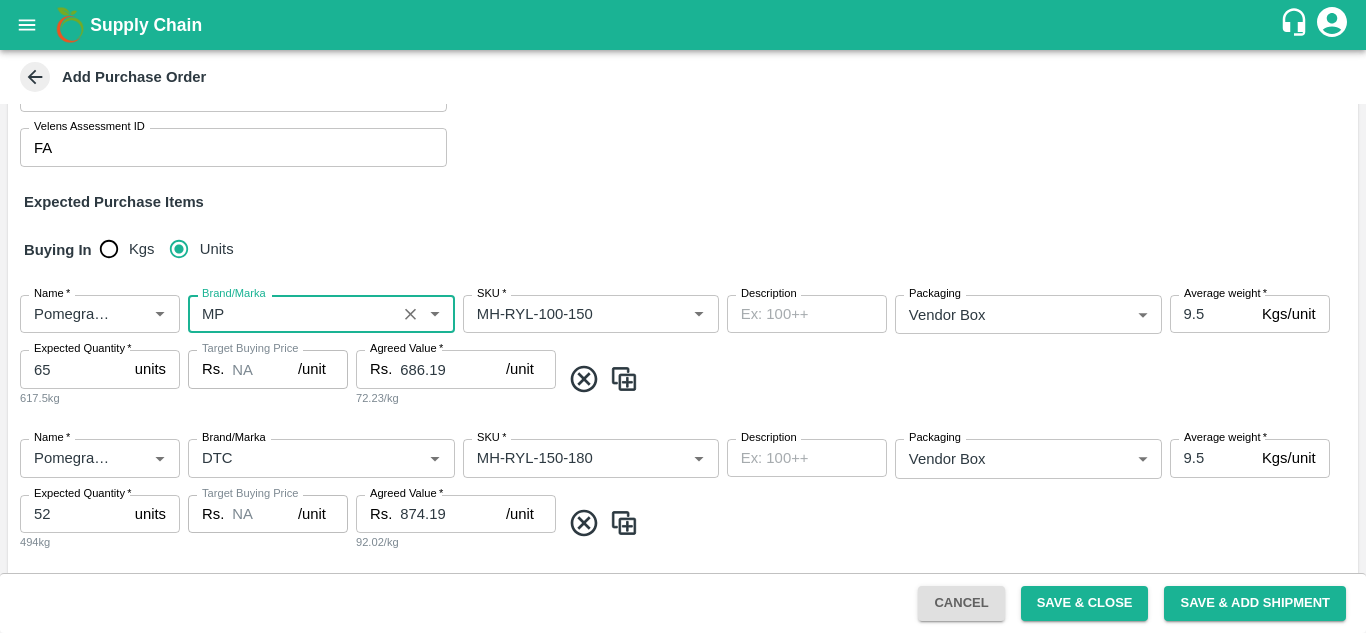 click on "Brand/Marka" at bounding box center [292, 314] 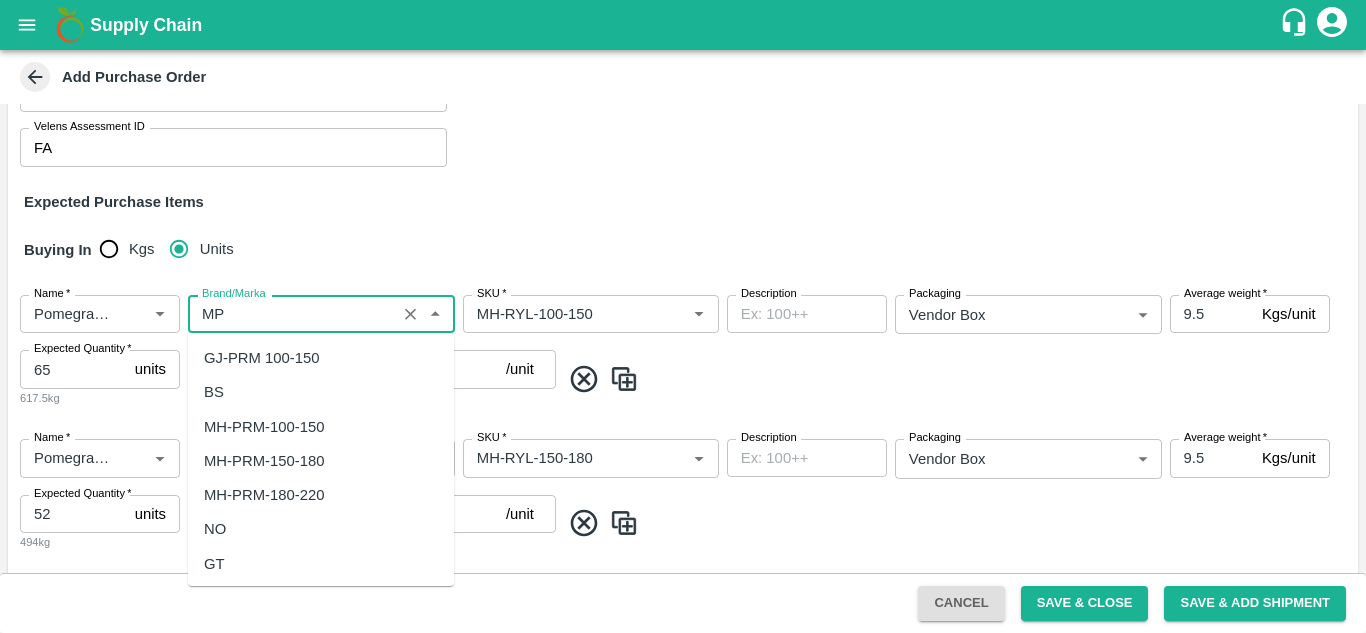 click on "Brand/Marka" at bounding box center [292, 314] 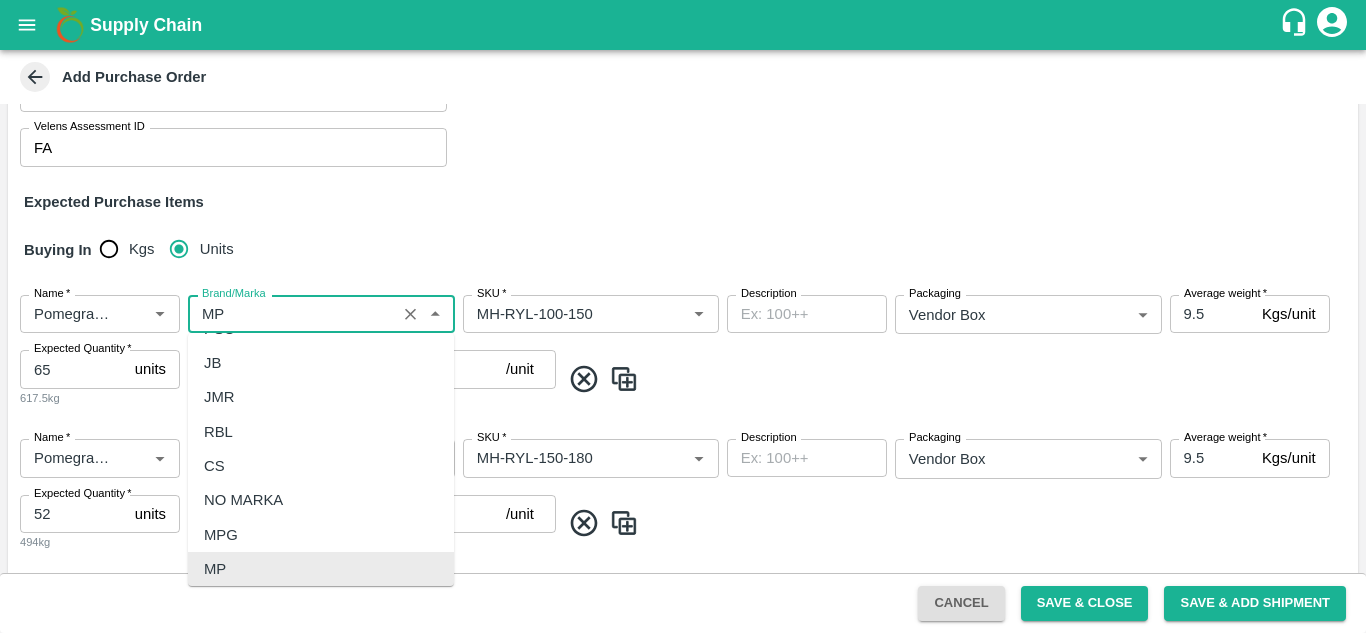 type on "MP" 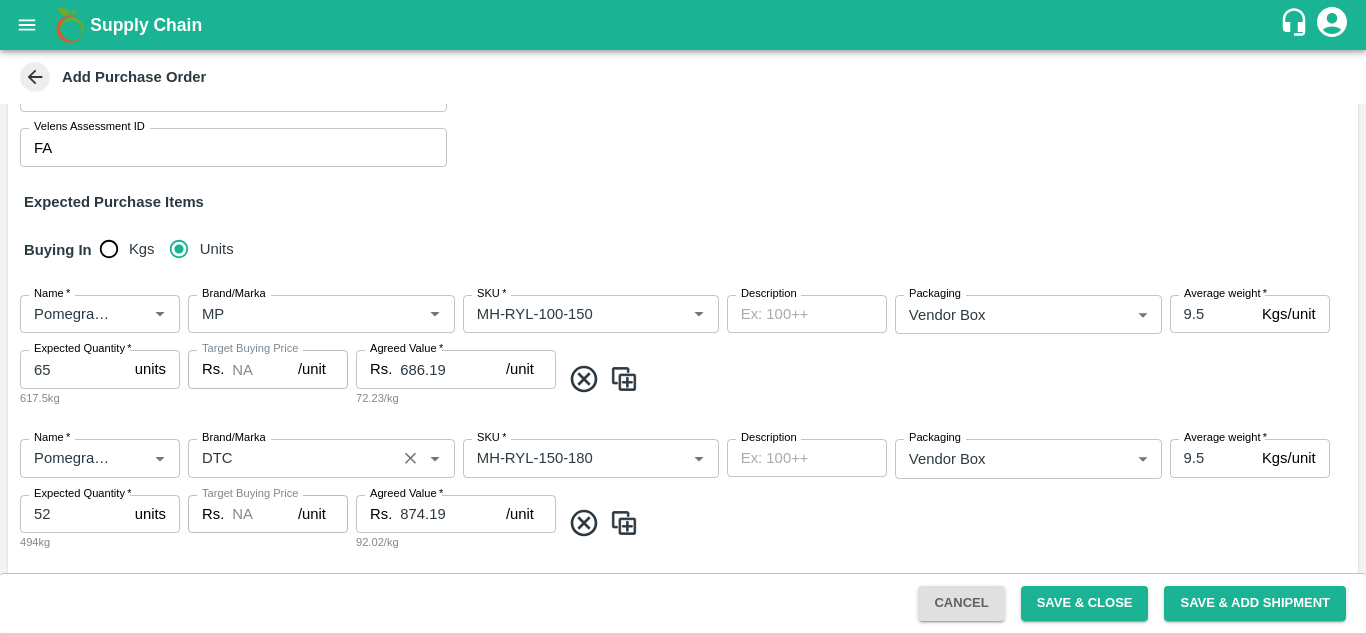 click on "Brand/Marka" at bounding box center [292, 458] 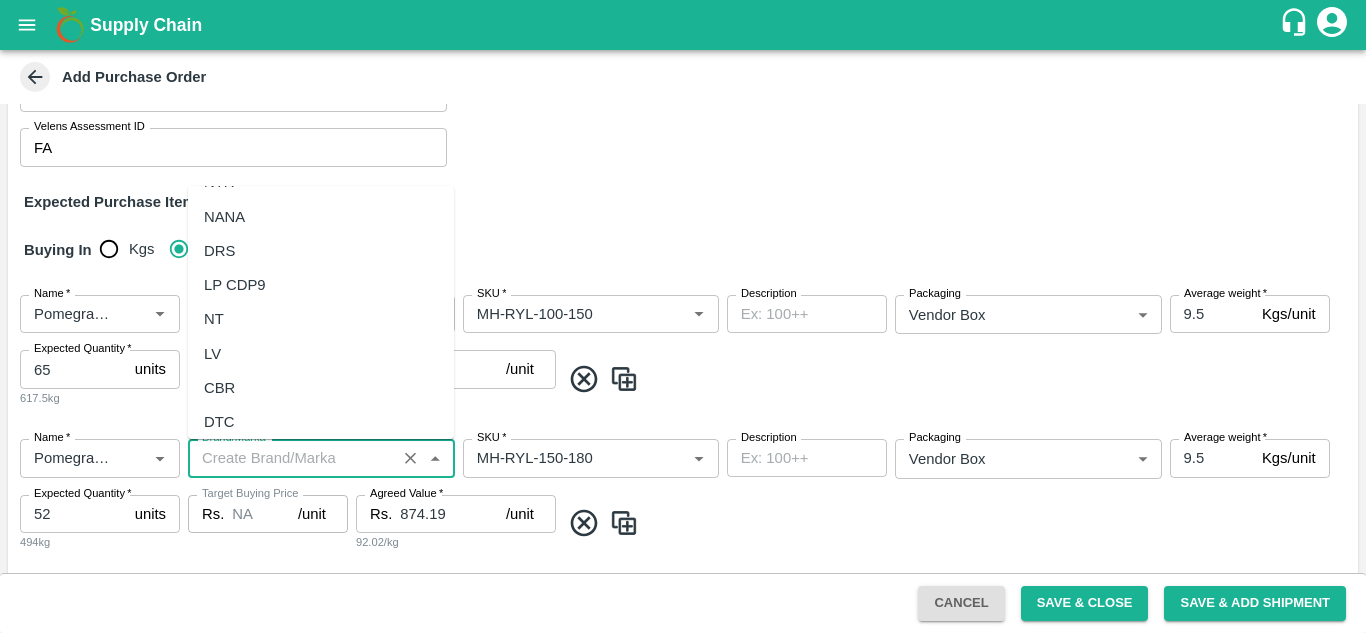 scroll, scrollTop: 0, scrollLeft: 0, axis: both 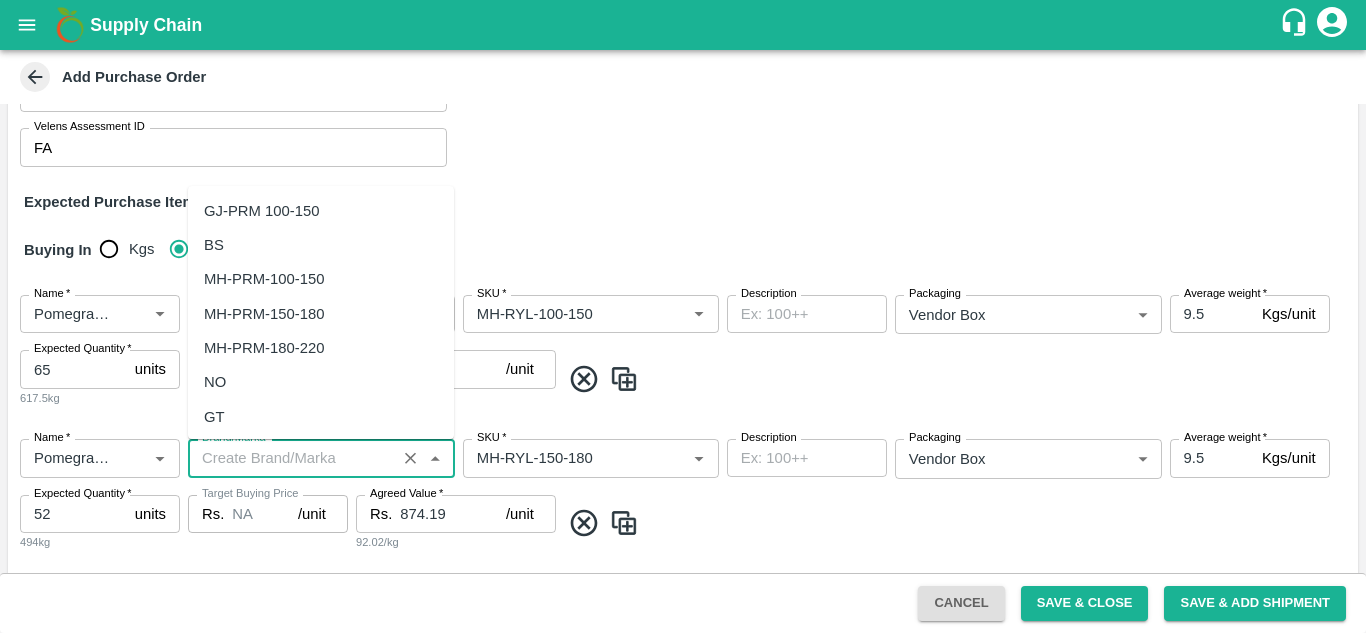 paste on "MP" 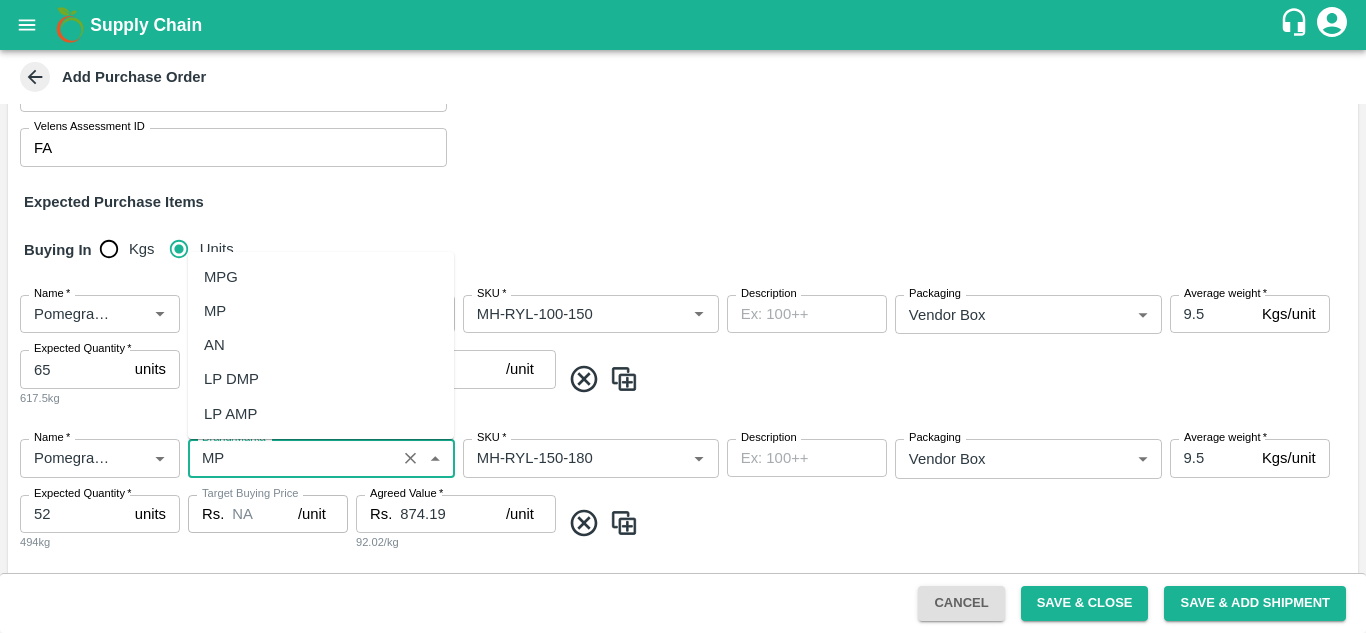 click on "MP" at bounding box center [215, 311] 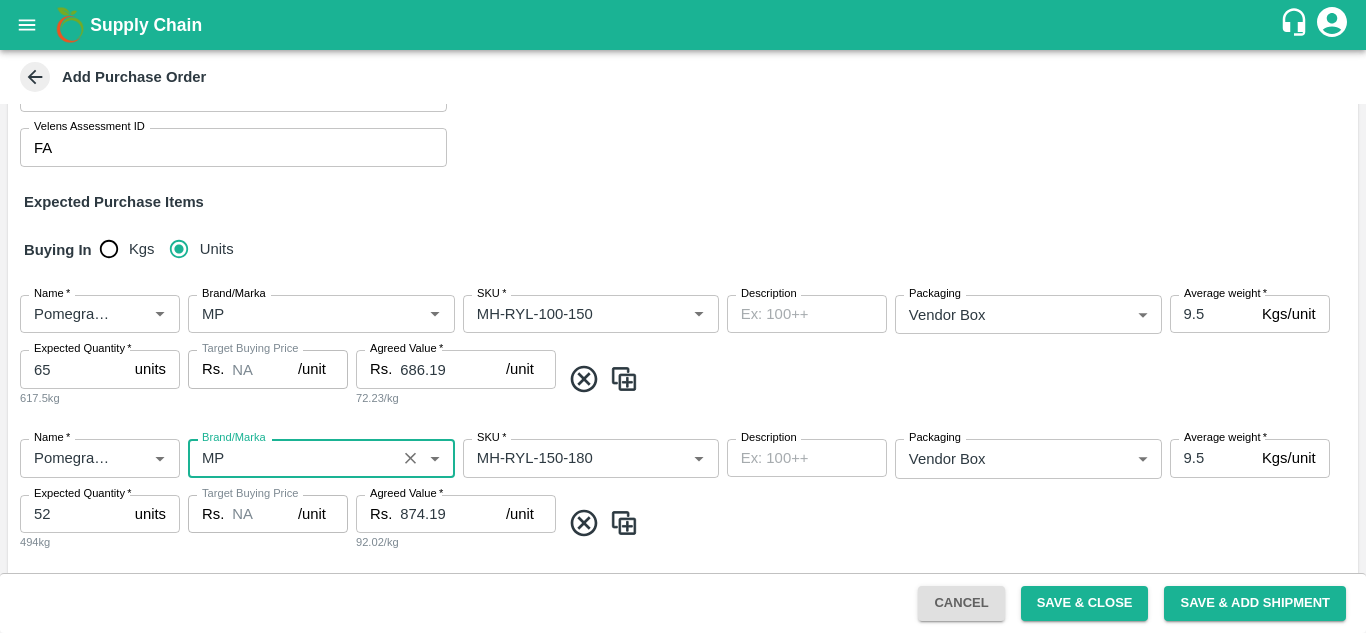 type on "MP" 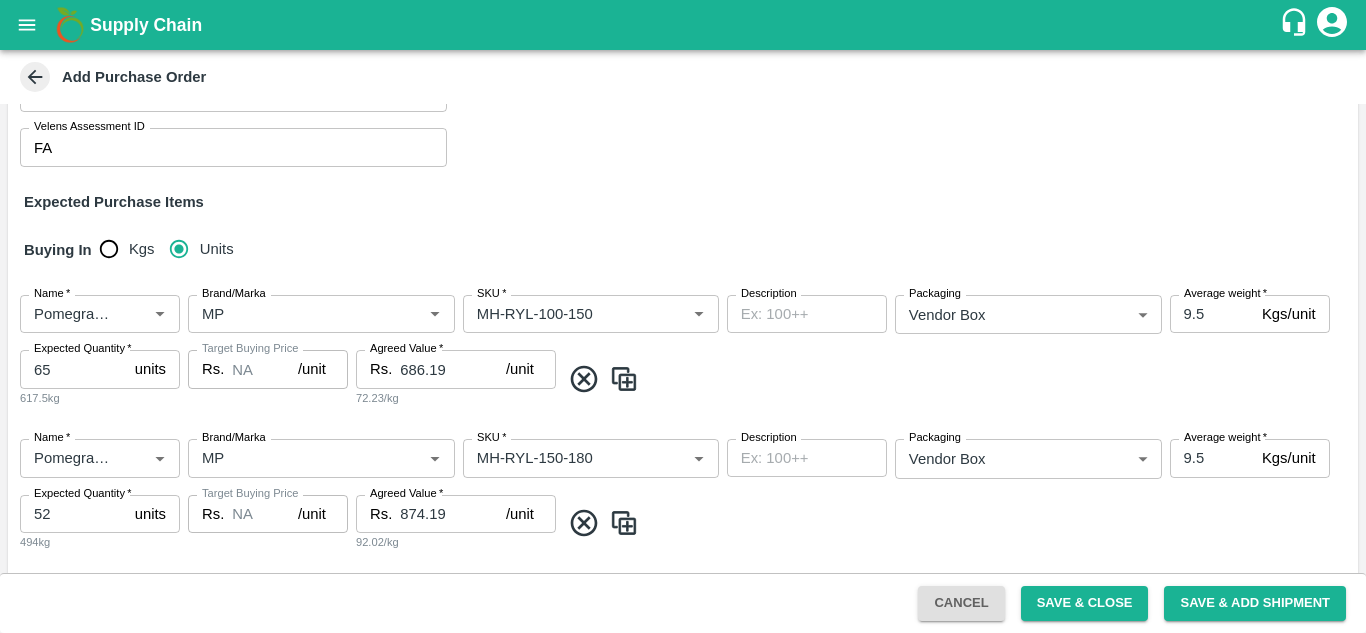 scroll, scrollTop: 530, scrollLeft: 0, axis: vertical 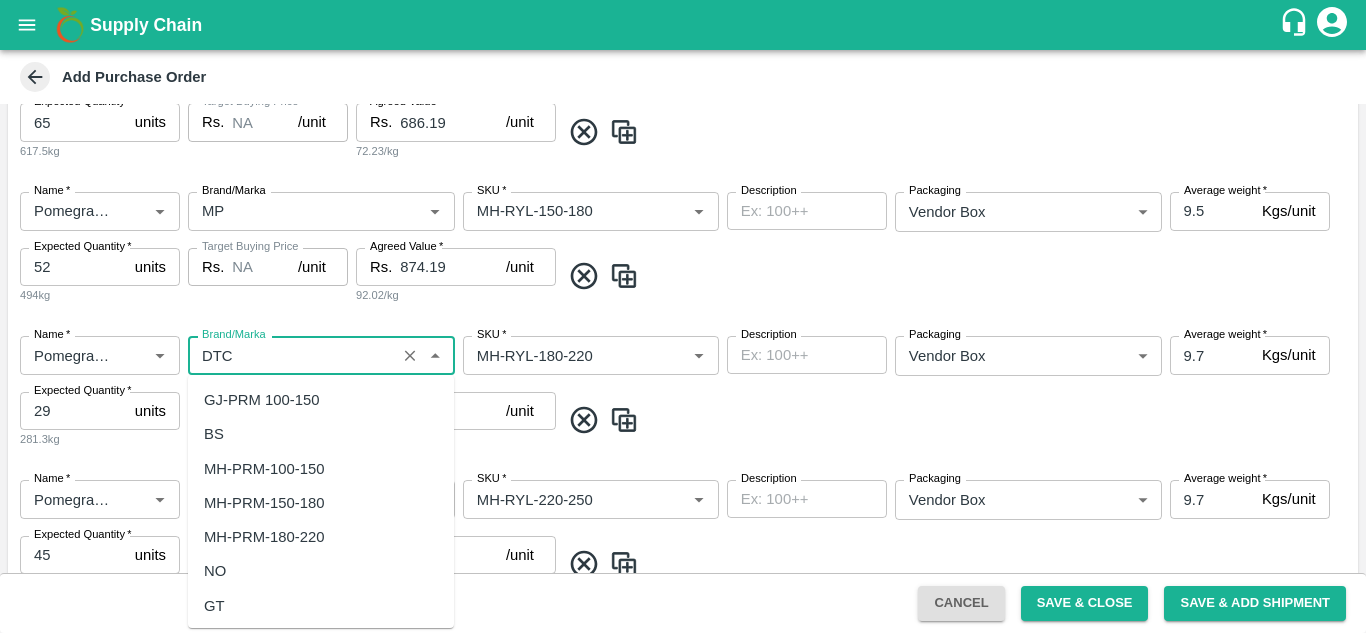 click on "Brand/Marka" at bounding box center (292, 355) 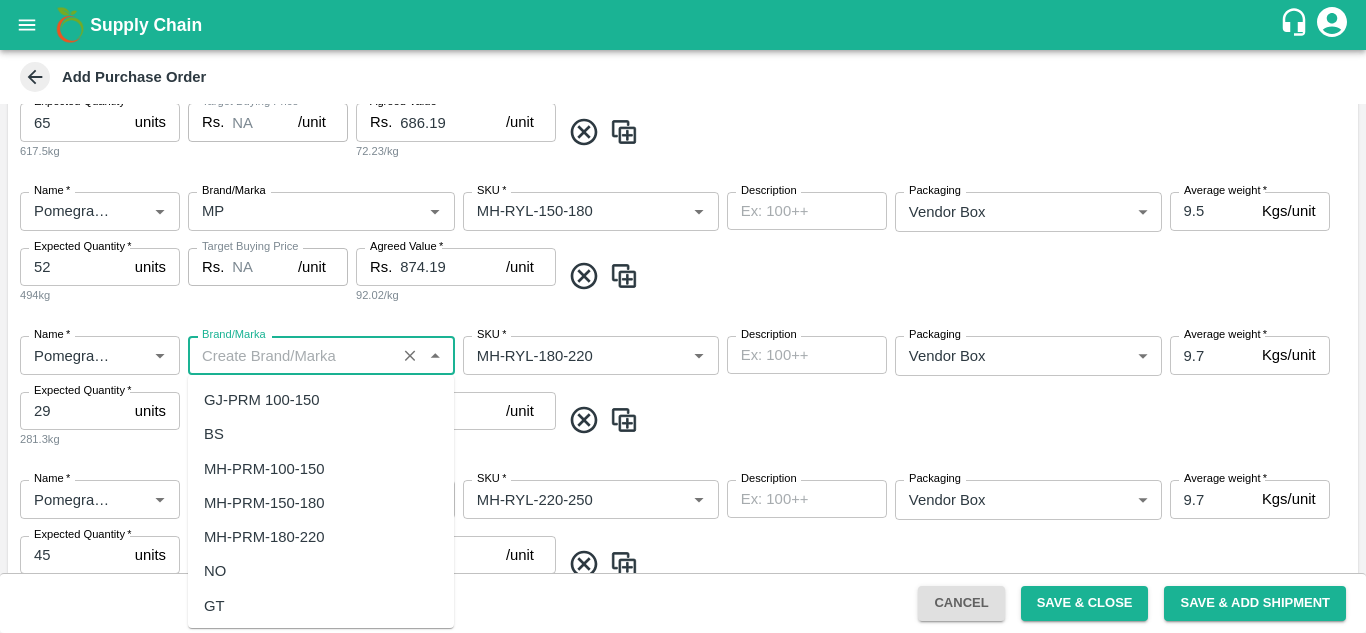 scroll, scrollTop: 0, scrollLeft: 0, axis: both 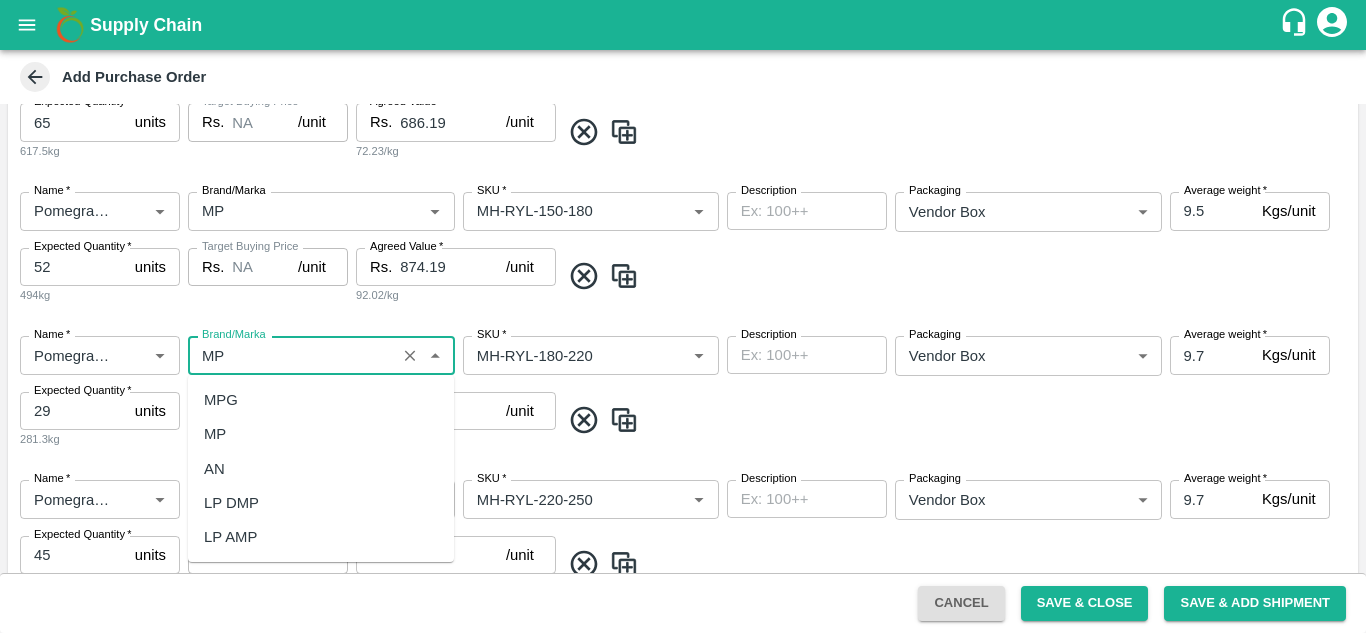 click on "MP" at bounding box center (321, 434) 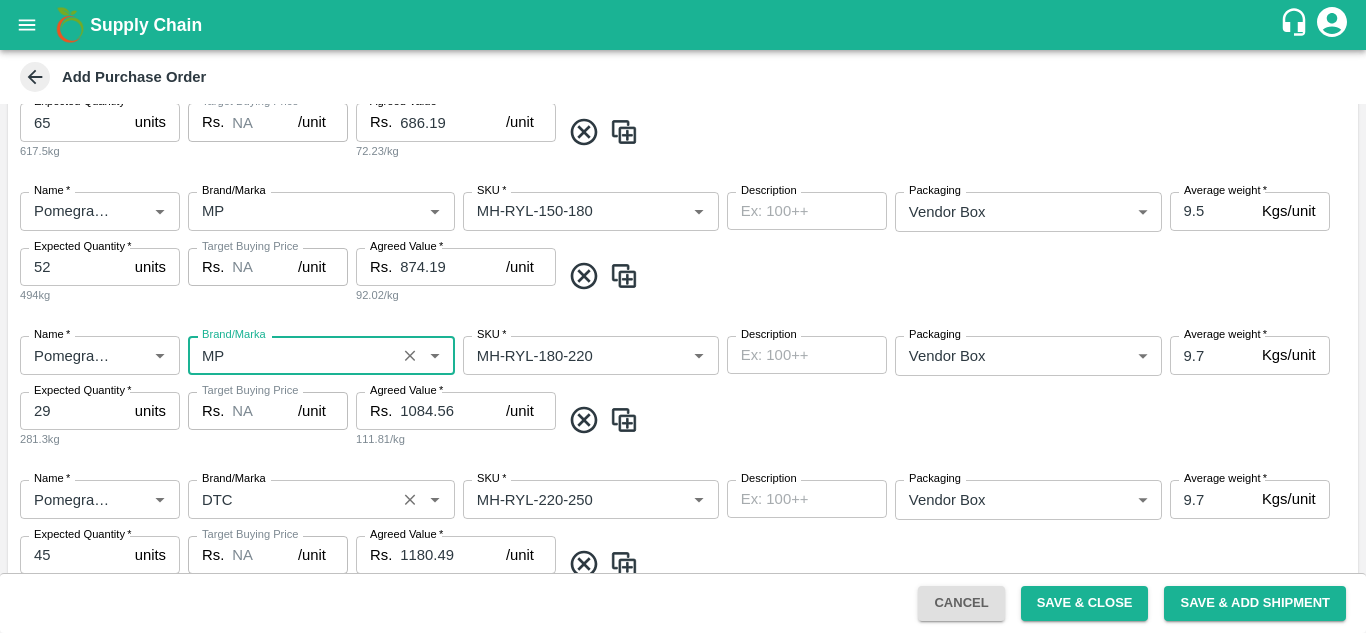 type on "MP" 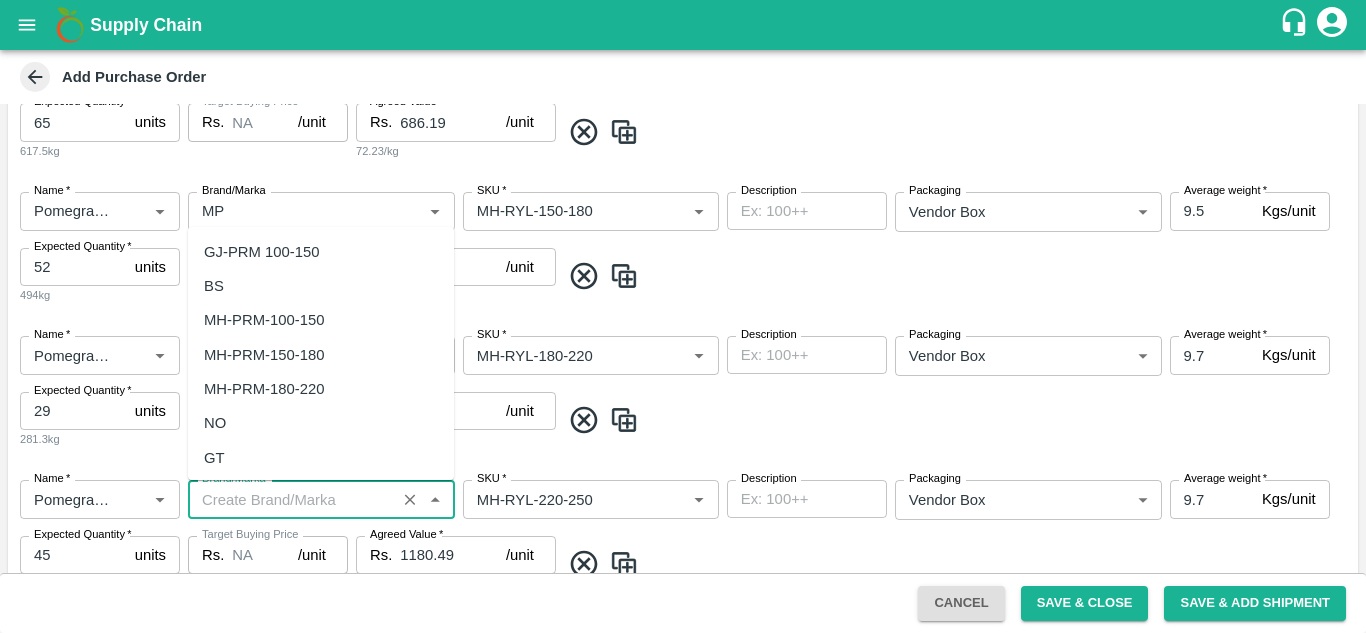 paste on "MP" 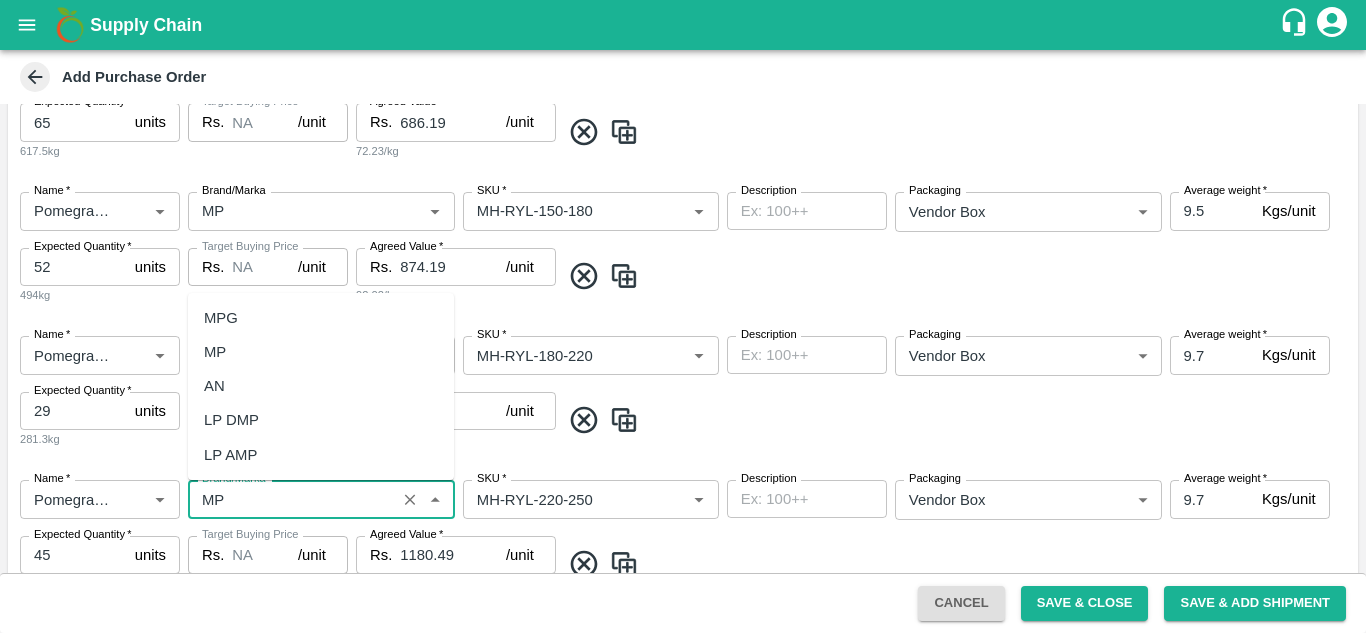 click on "MP" at bounding box center [321, 352] 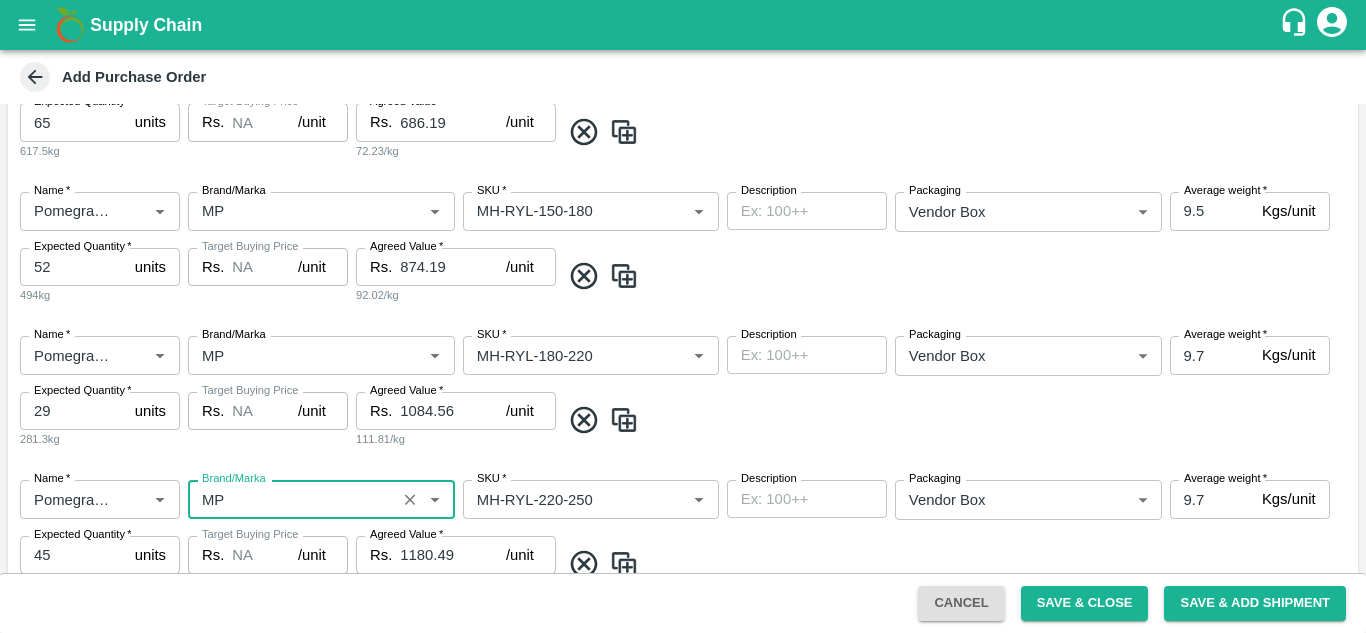 type on "MP" 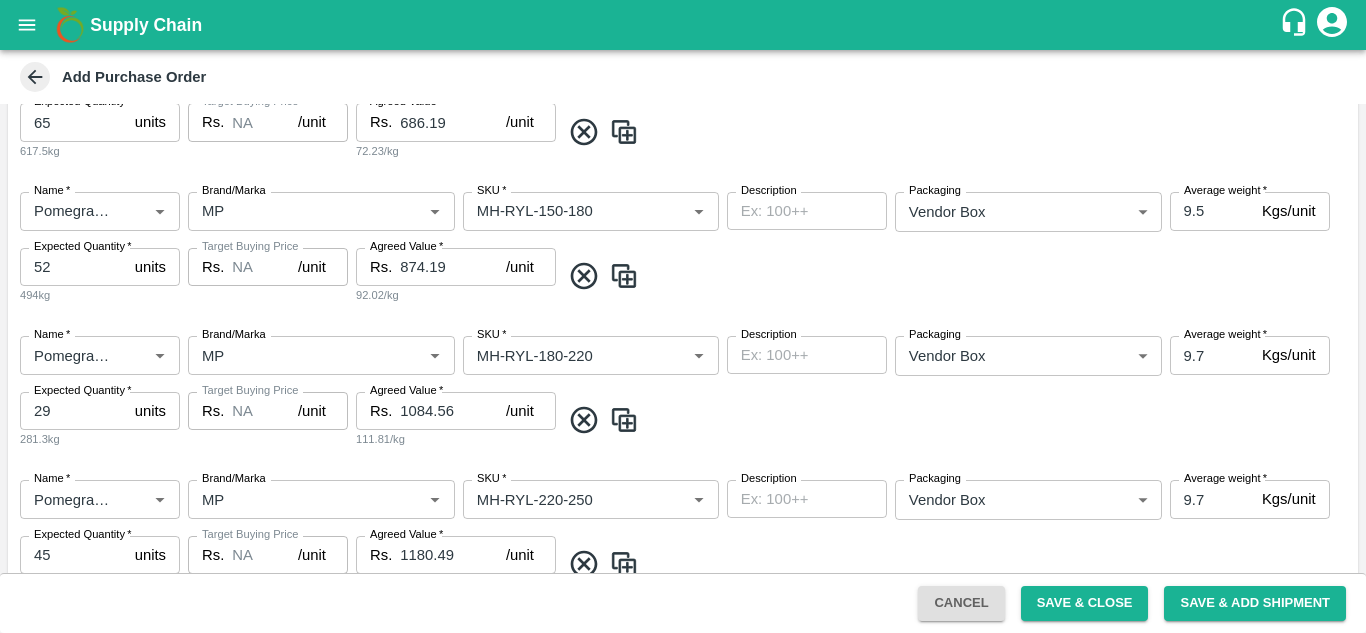 click on "Name   * Name   * Brand/Marka Brand/Marka SKU   * SKU   * Description x Description Packaging Vendor Box [NUMBER] Packaging Average weight   * [NUMBER] Kgs/unit Average weight Expected Quantity   * [NUMBER] units Expected Quantity [NUMBER]kg Target Buying Price Rs. NA /unit Target Buying Price Agreed Value   * Rs. [NUMBER] /unit Agreed Value [NUMBER]/kg" at bounding box center (683, 392) 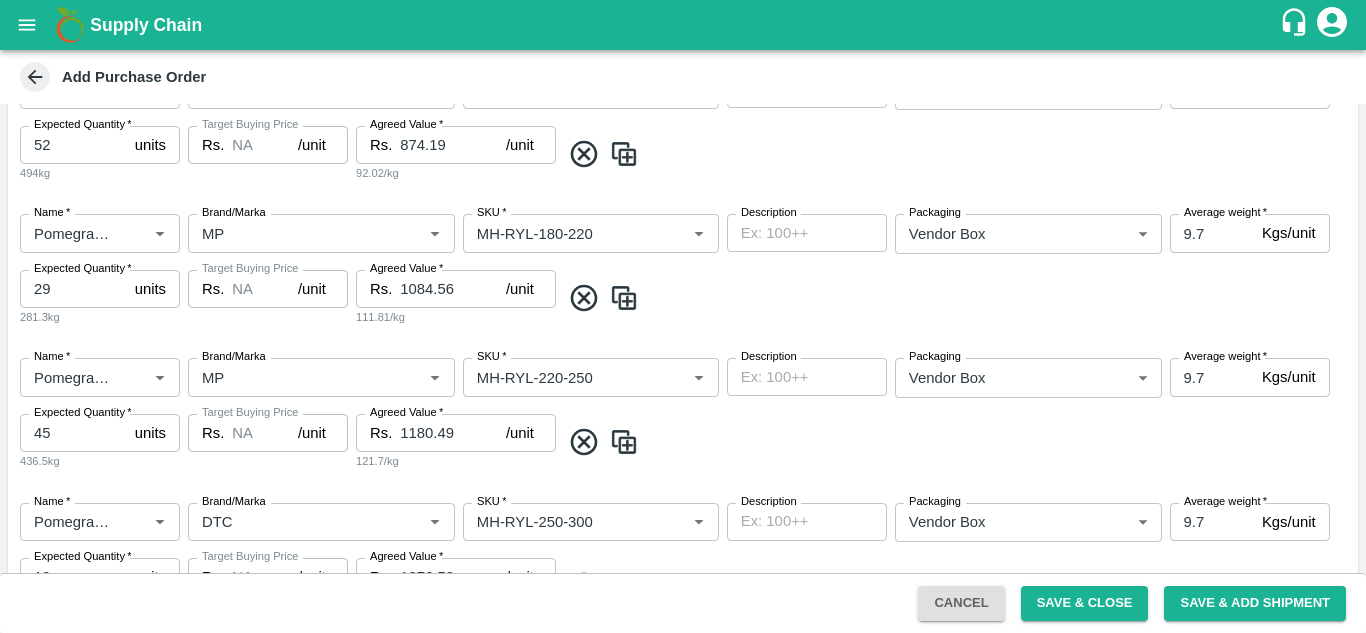 scroll, scrollTop: 730, scrollLeft: 0, axis: vertical 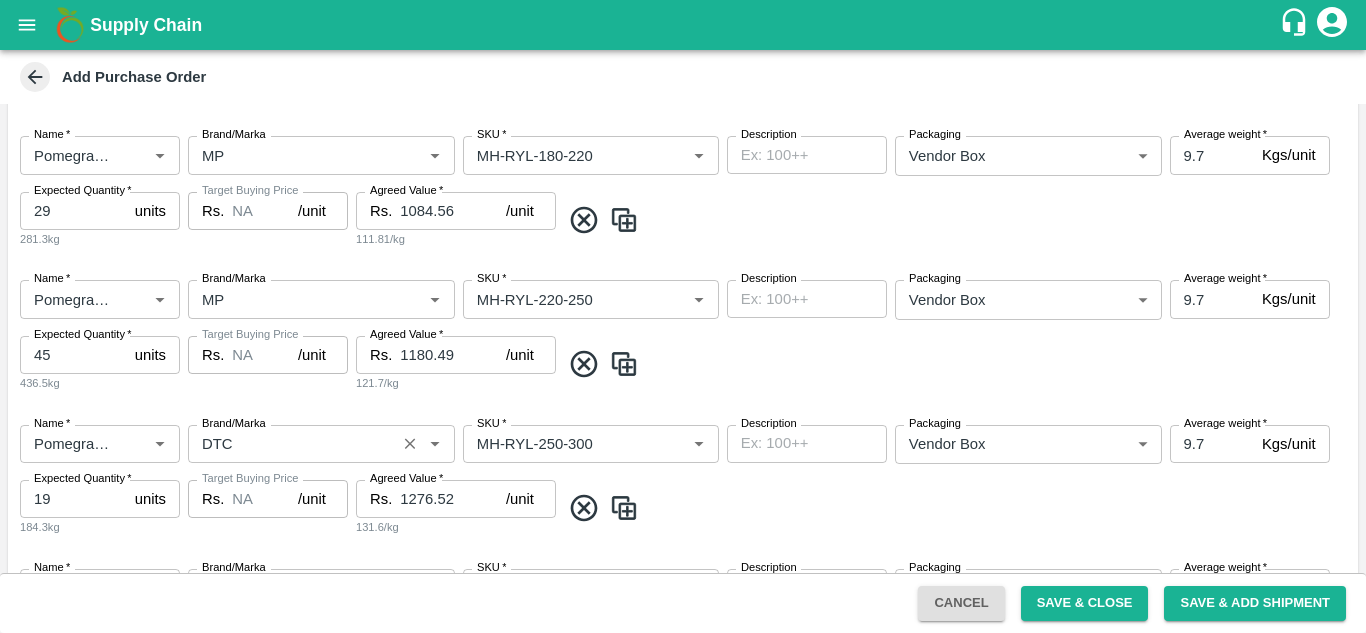 click on "Brand/Marka" at bounding box center [321, 444] 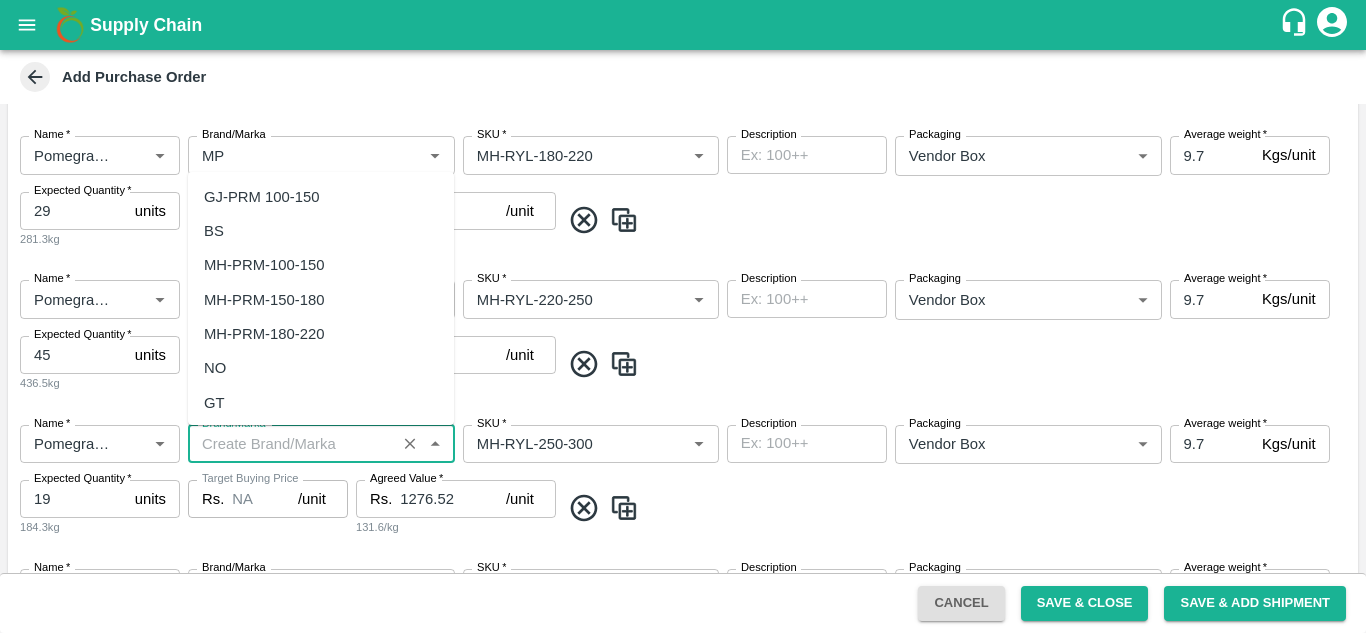 paste on "MP" 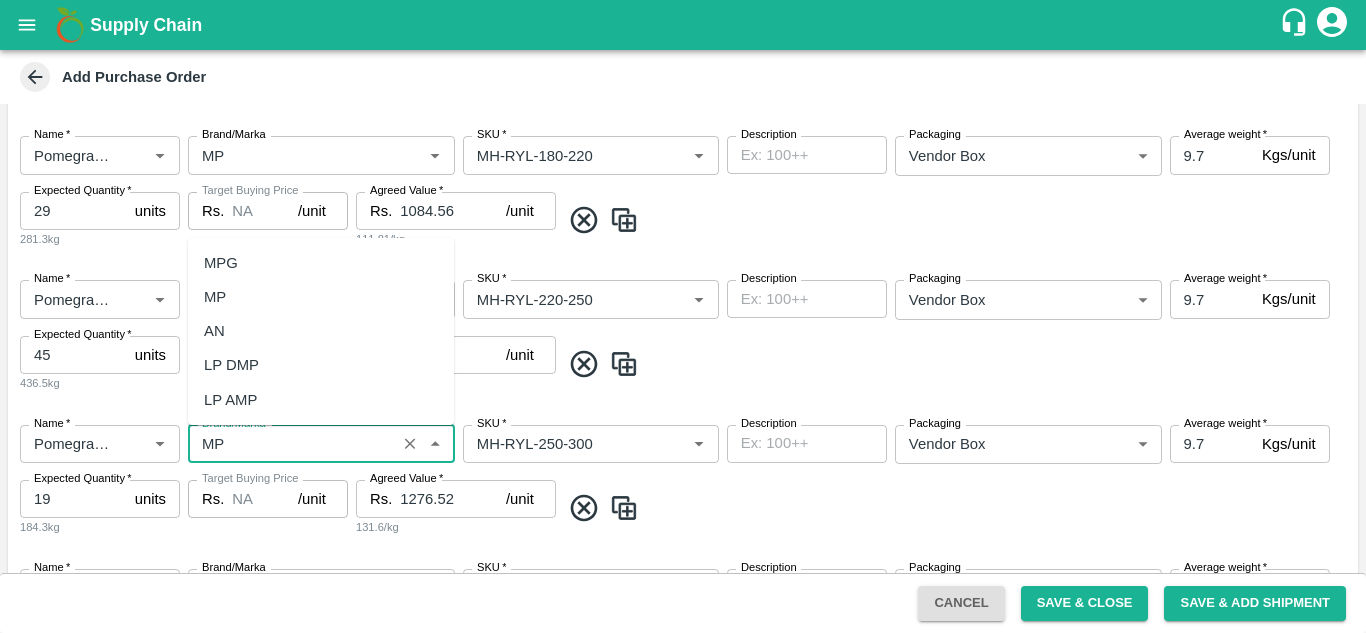 click on "MP" at bounding box center (321, 297) 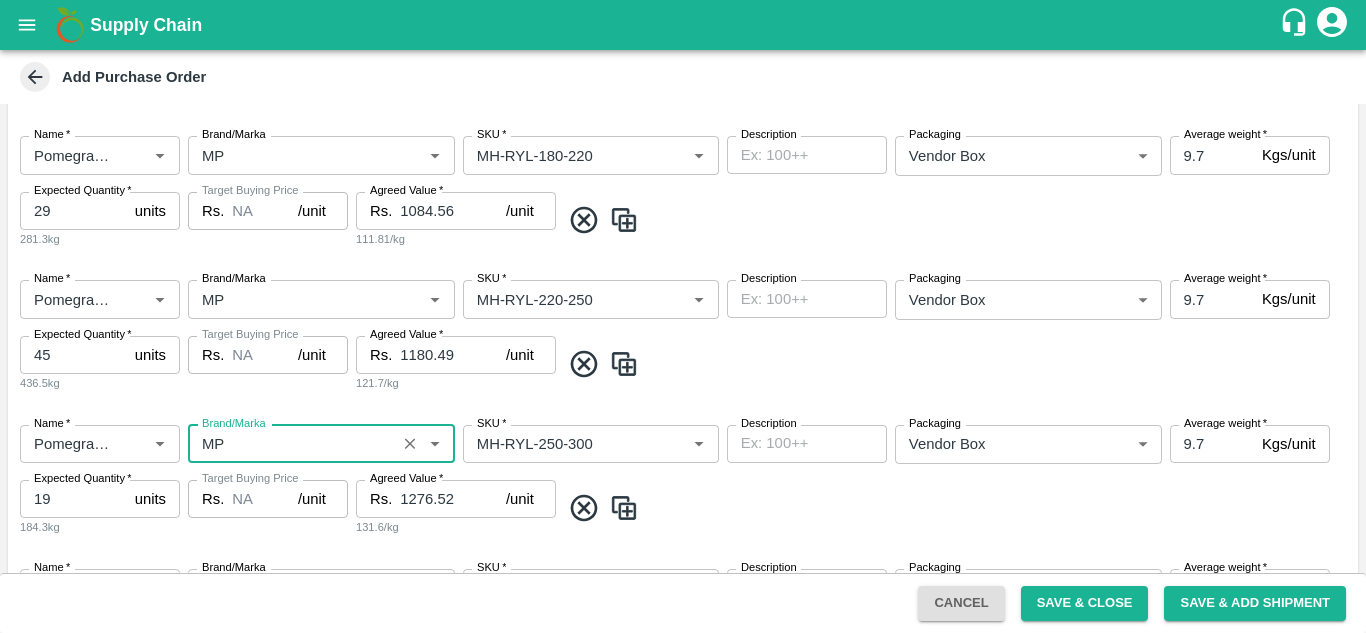 type on "MP" 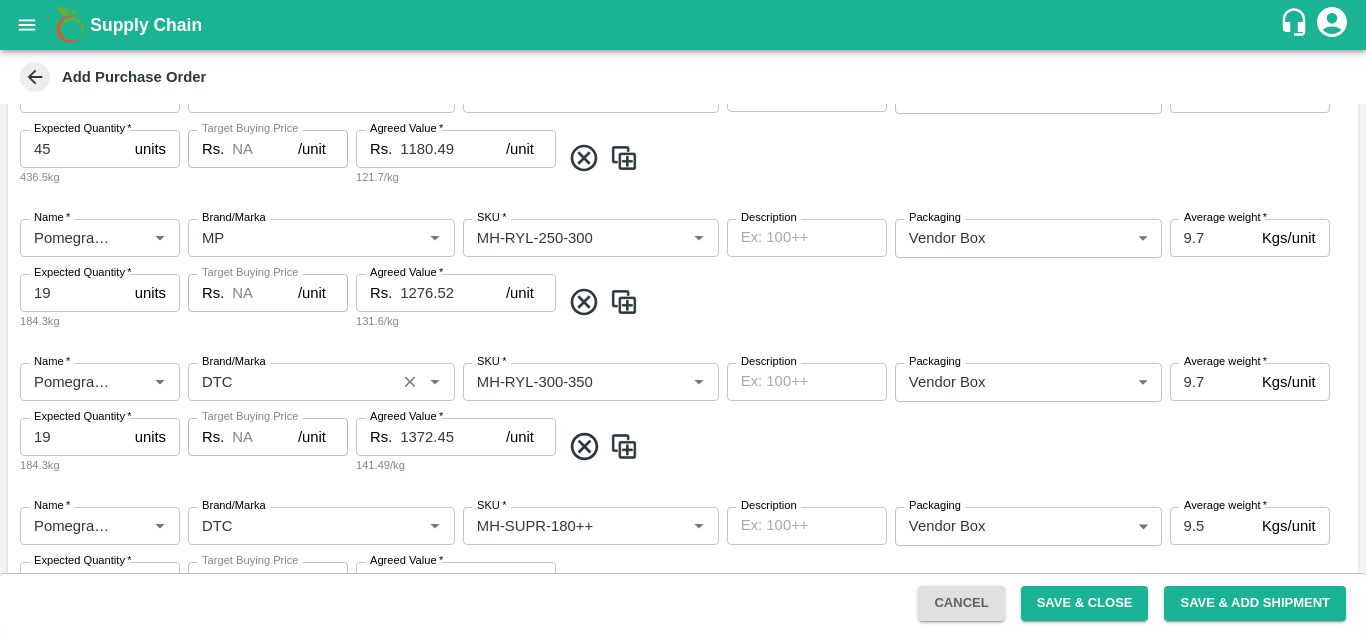 scroll, scrollTop: 966, scrollLeft: 0, axis: vertical 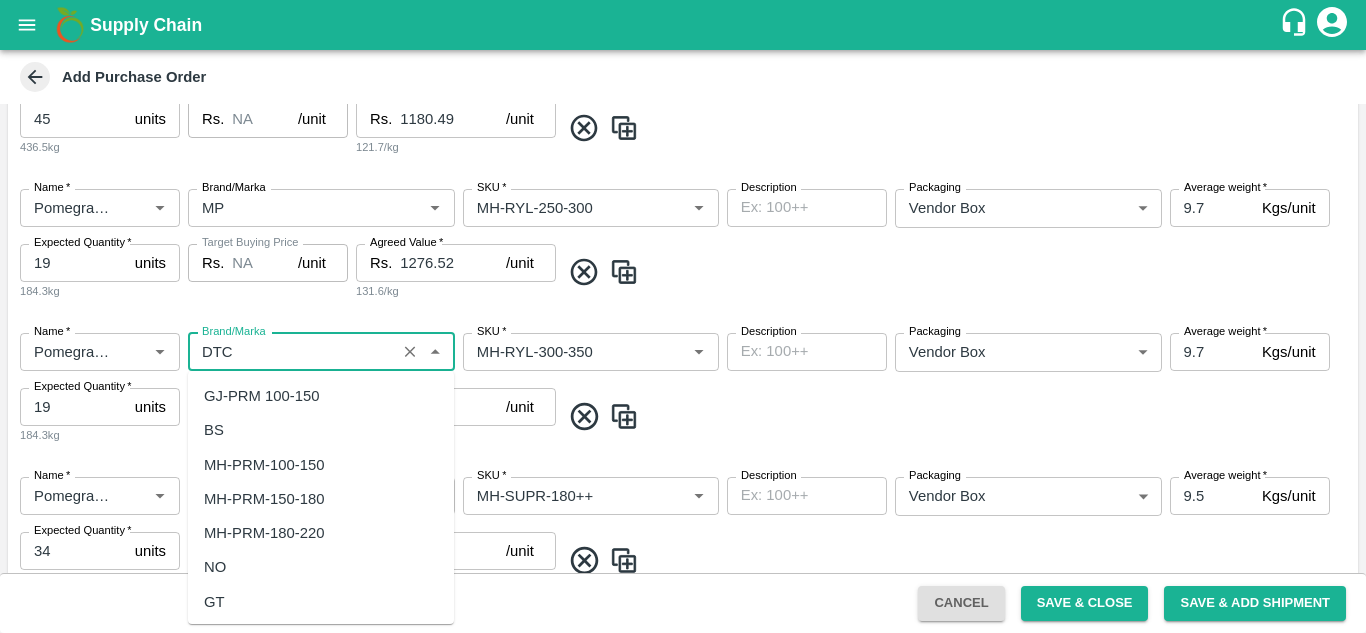click on "Brand/Marka" at bounding box center (292, 352) 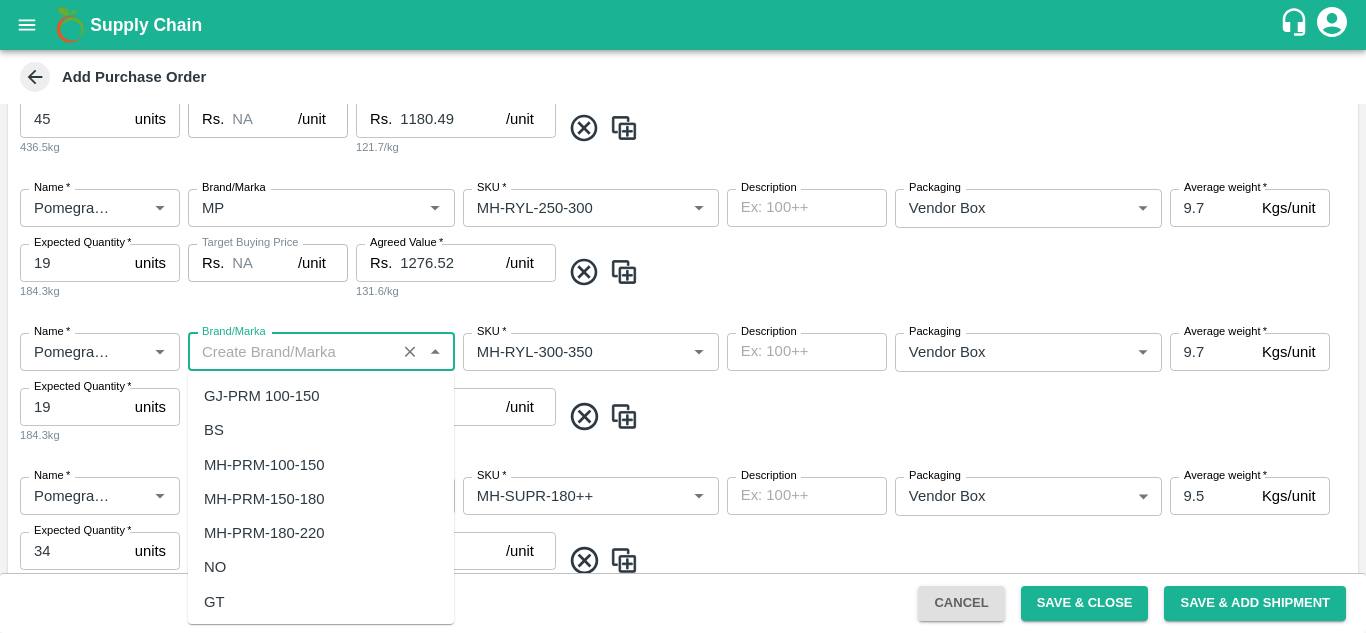 scroll, scrollTop: 0, scrollLeft: 0, axis: both 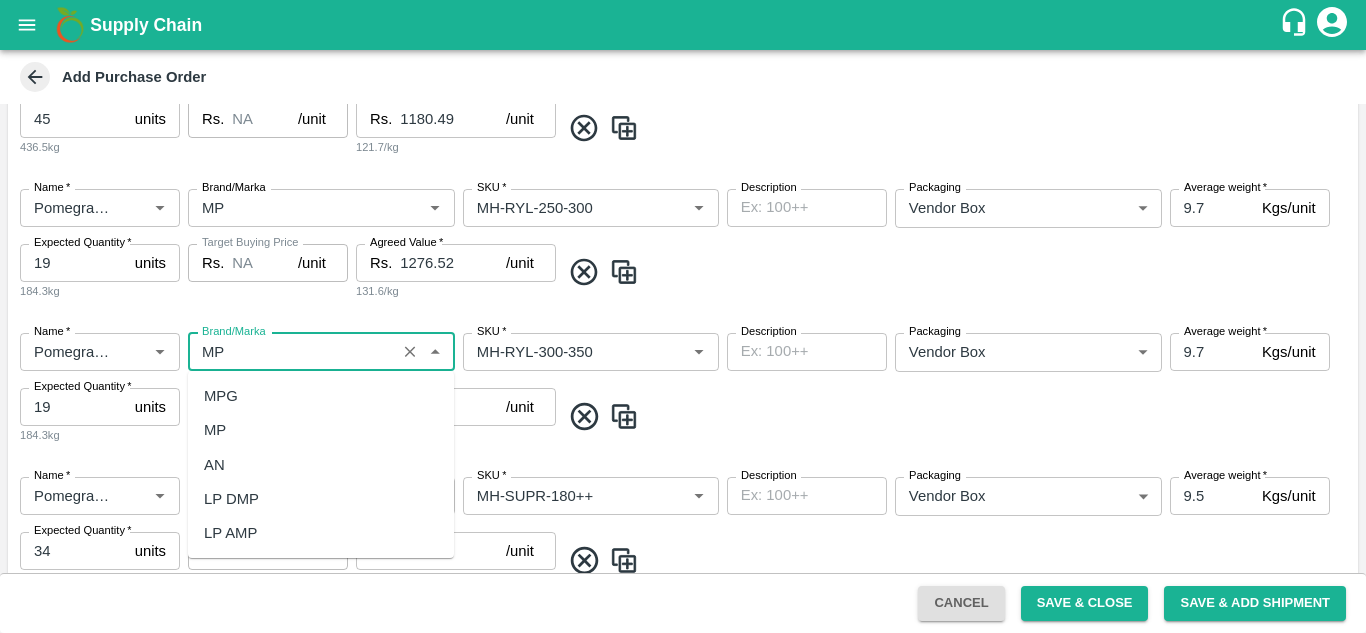 click on "MP" at bounding box center [215, 430] 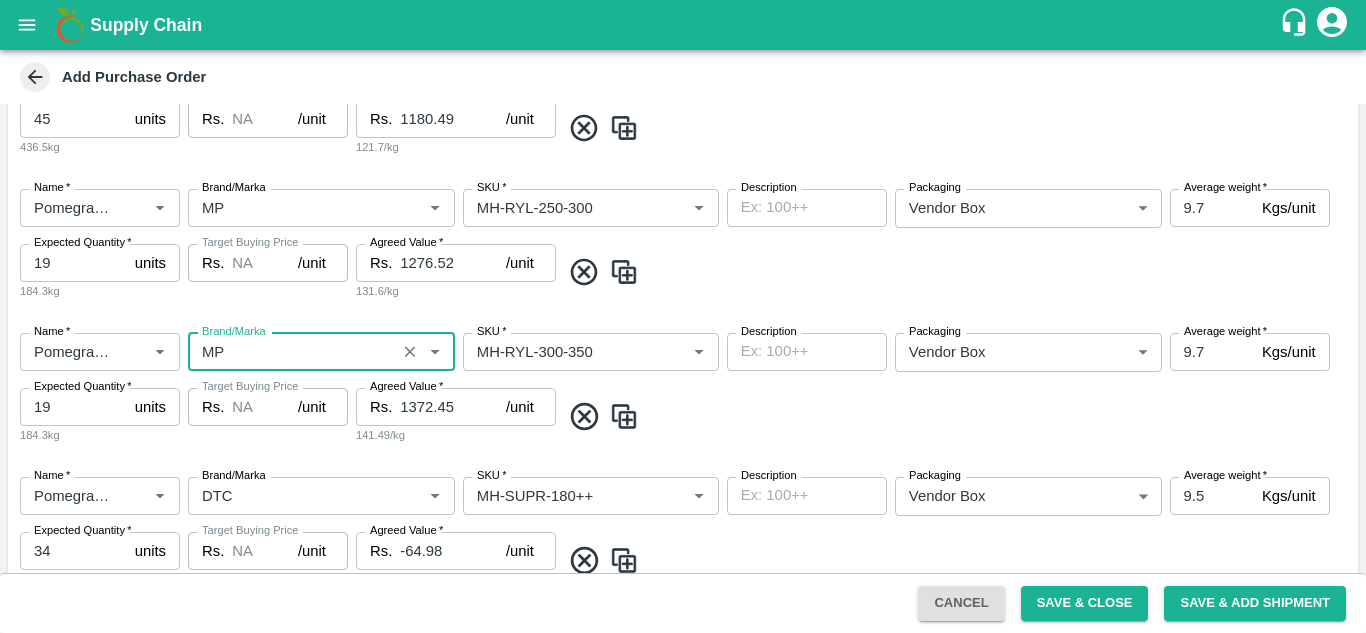 type on "MP" 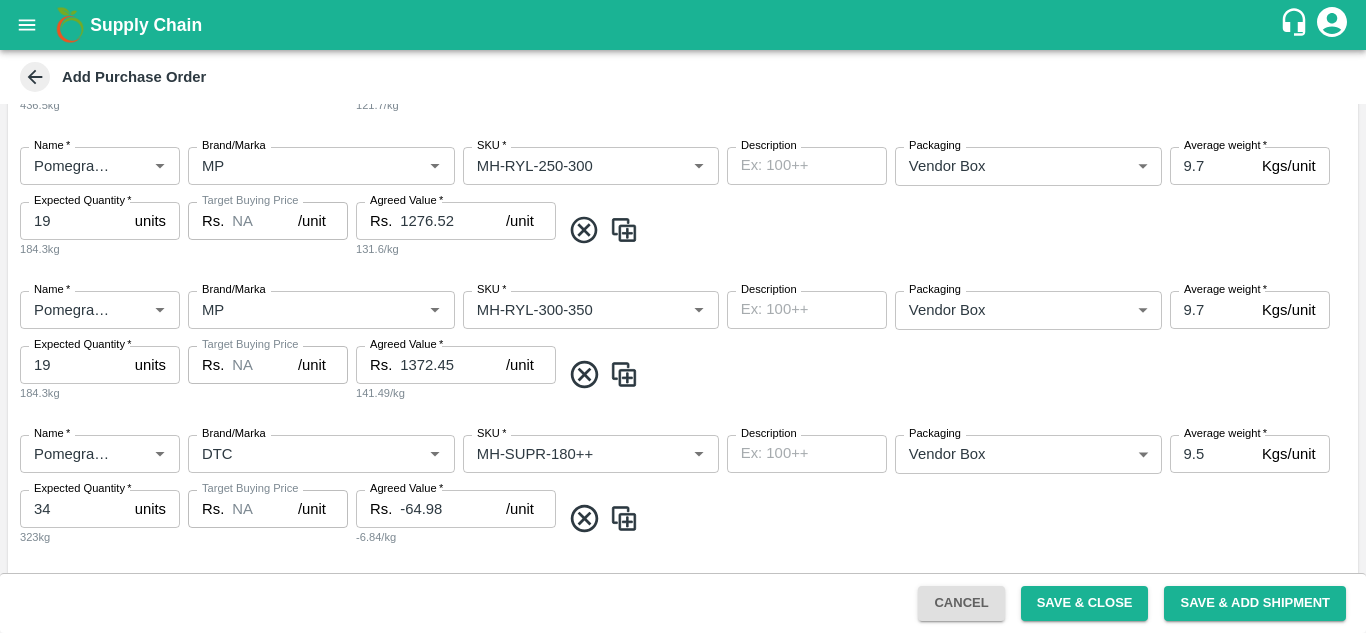 scroll, scrollTop: 1200, scrollLeft: 0, axis: vertical 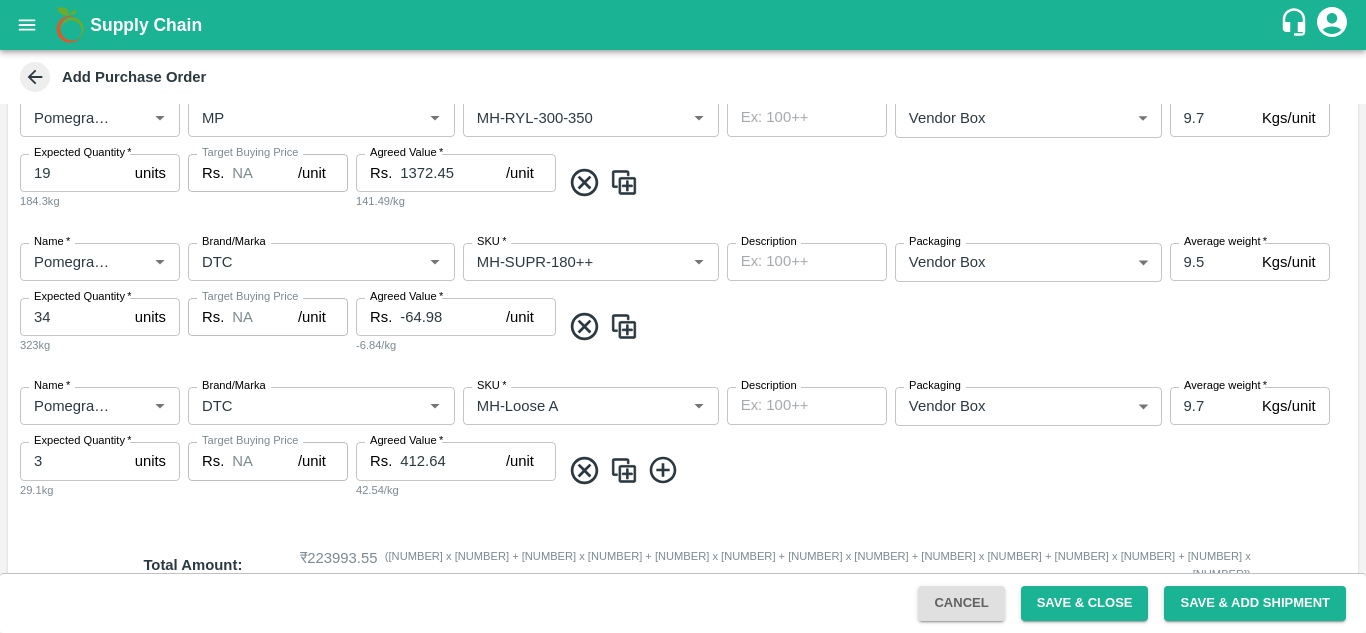 click 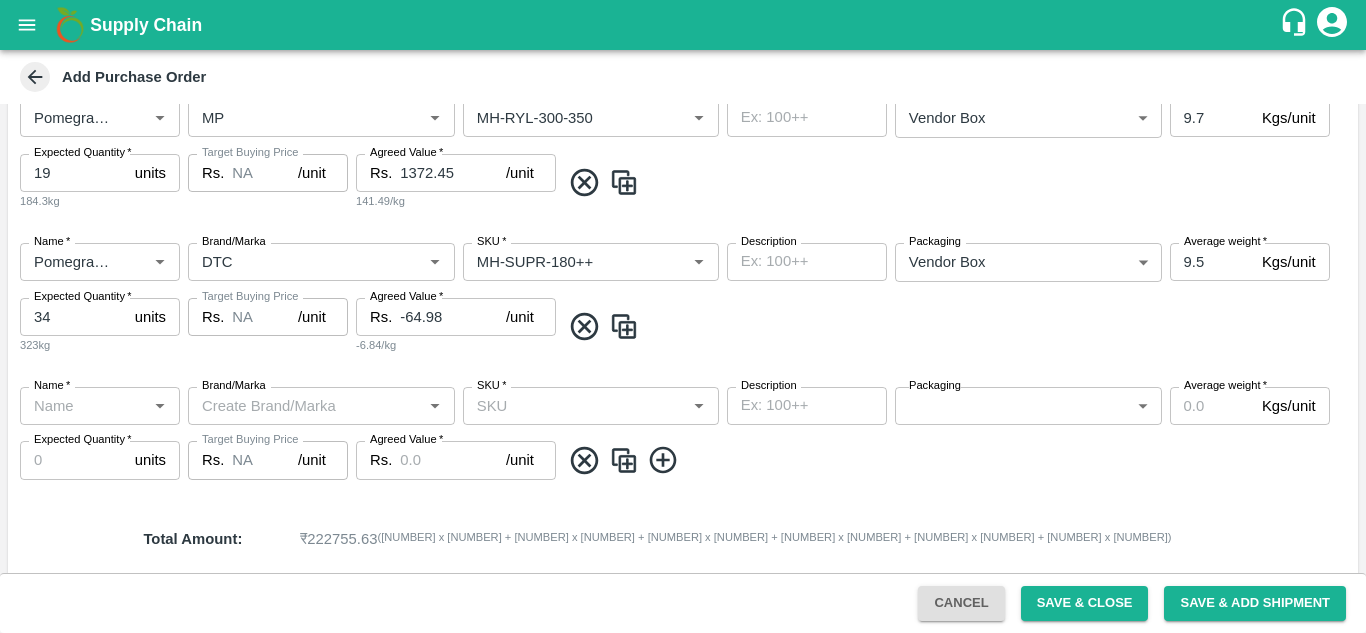 click 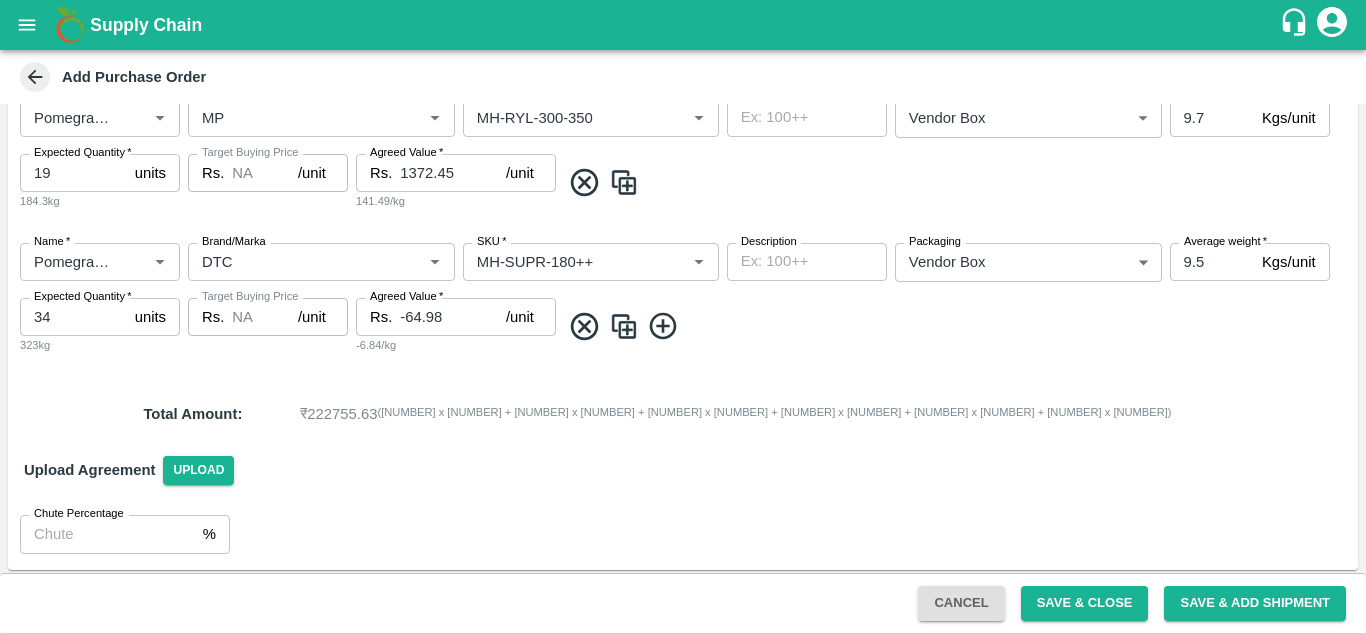 click 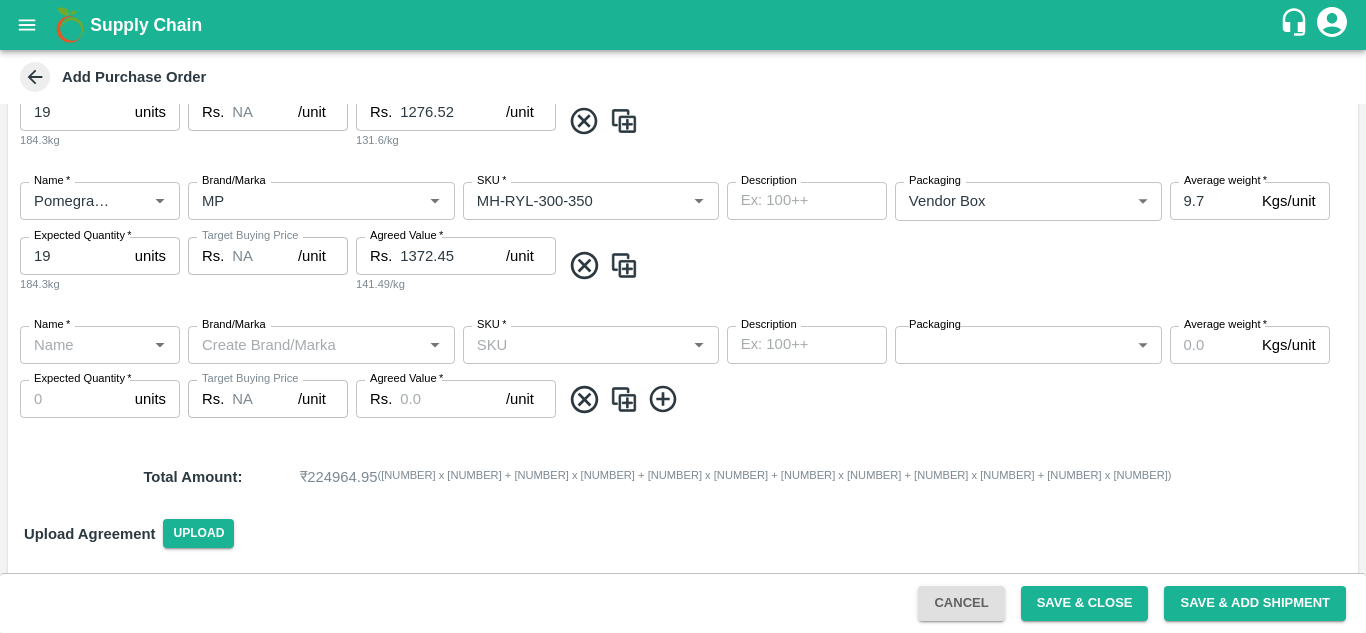 scroll, scrollTop: 1104, scrollLeft: 0, axis: vertical 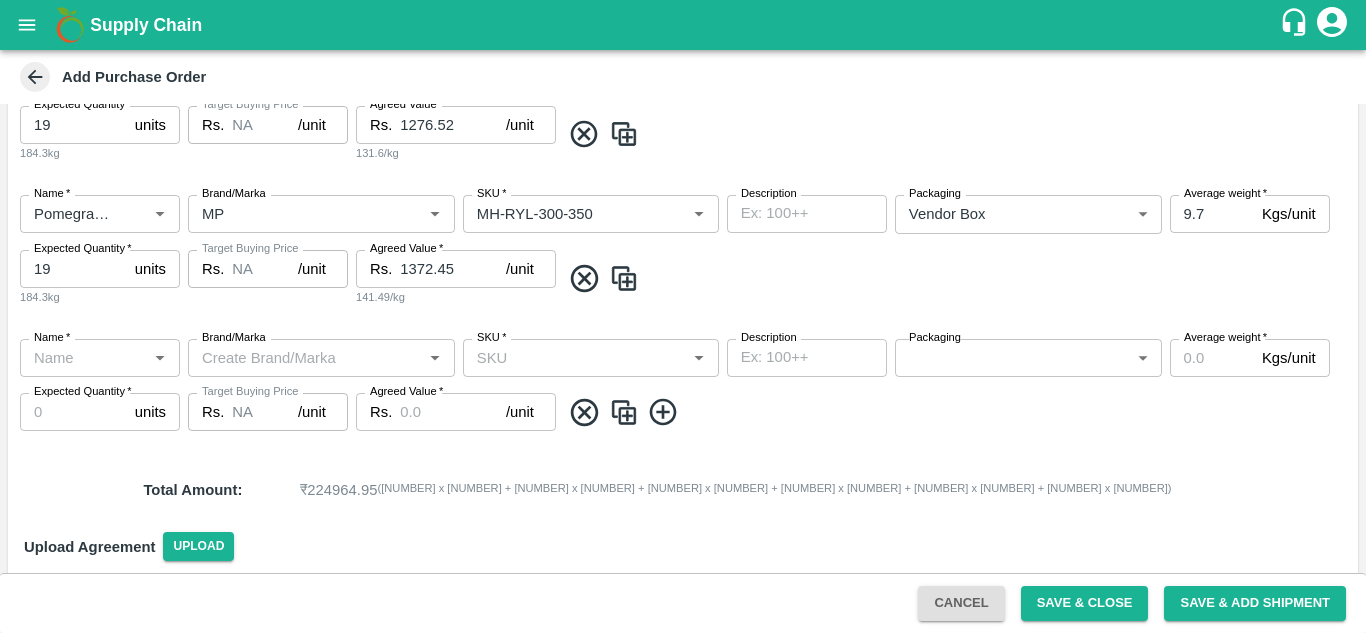click 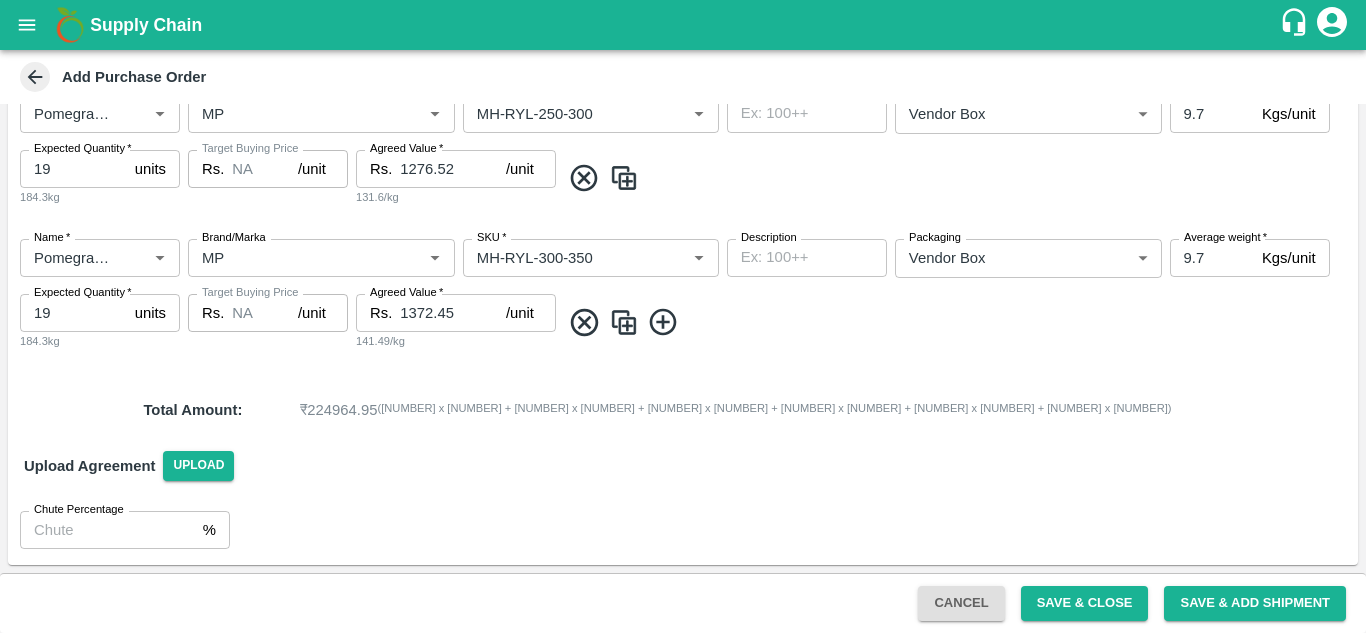 scroll, scrollTop: 1015, scrollLeft: 0, axis: vertical 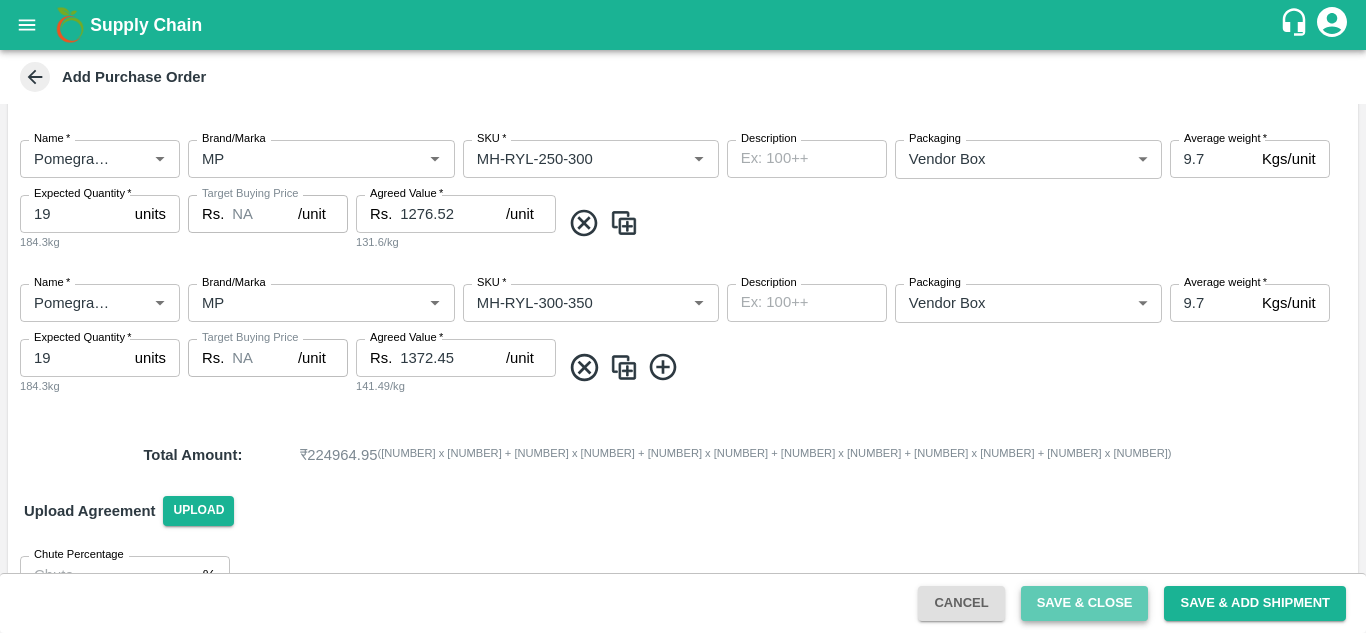 click on "Save & Close" at bounding box center [1085, 603] 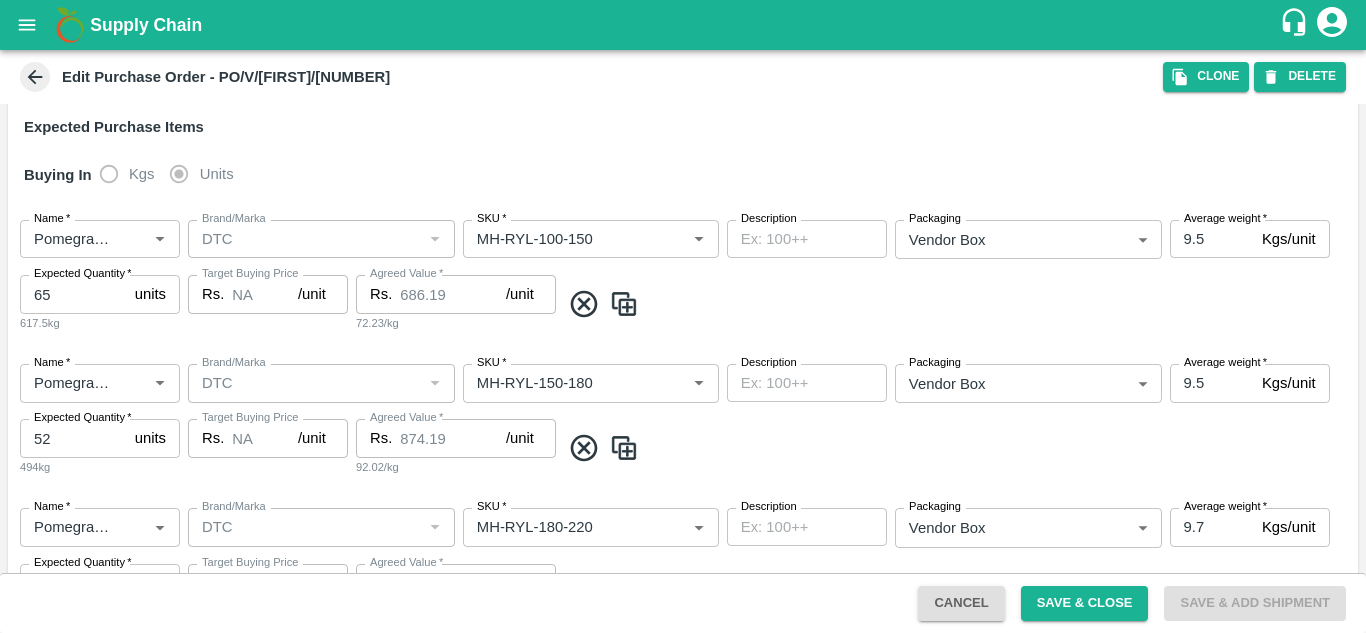 scroll, scrollTop: 293, scrollLeft: 0, axis: vertical 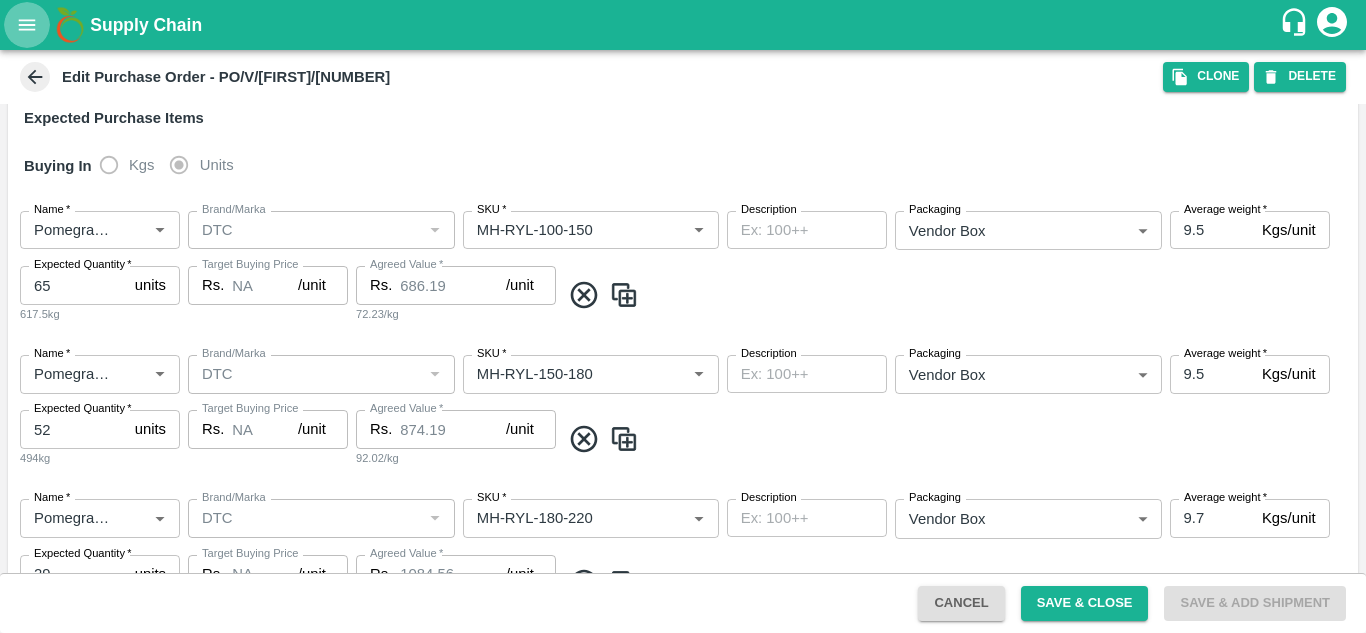 click at bounding box center (27, 25) 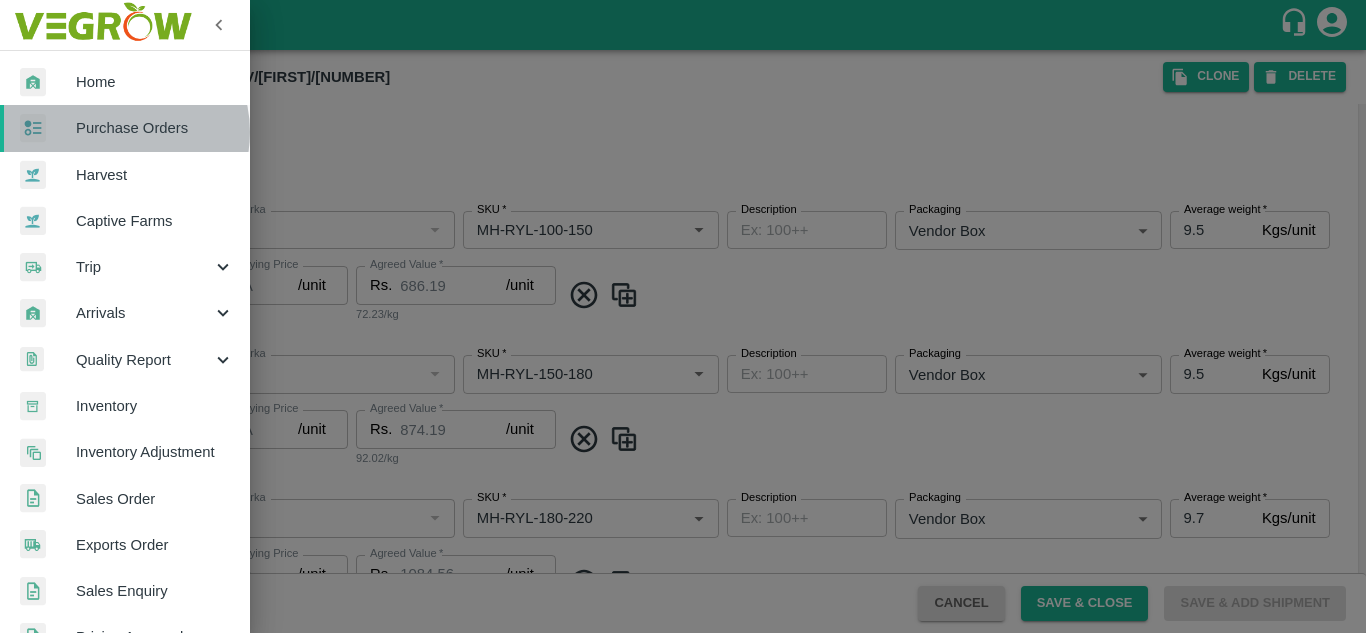 click on "Purchase Orders" at bounding box center (155, 128) 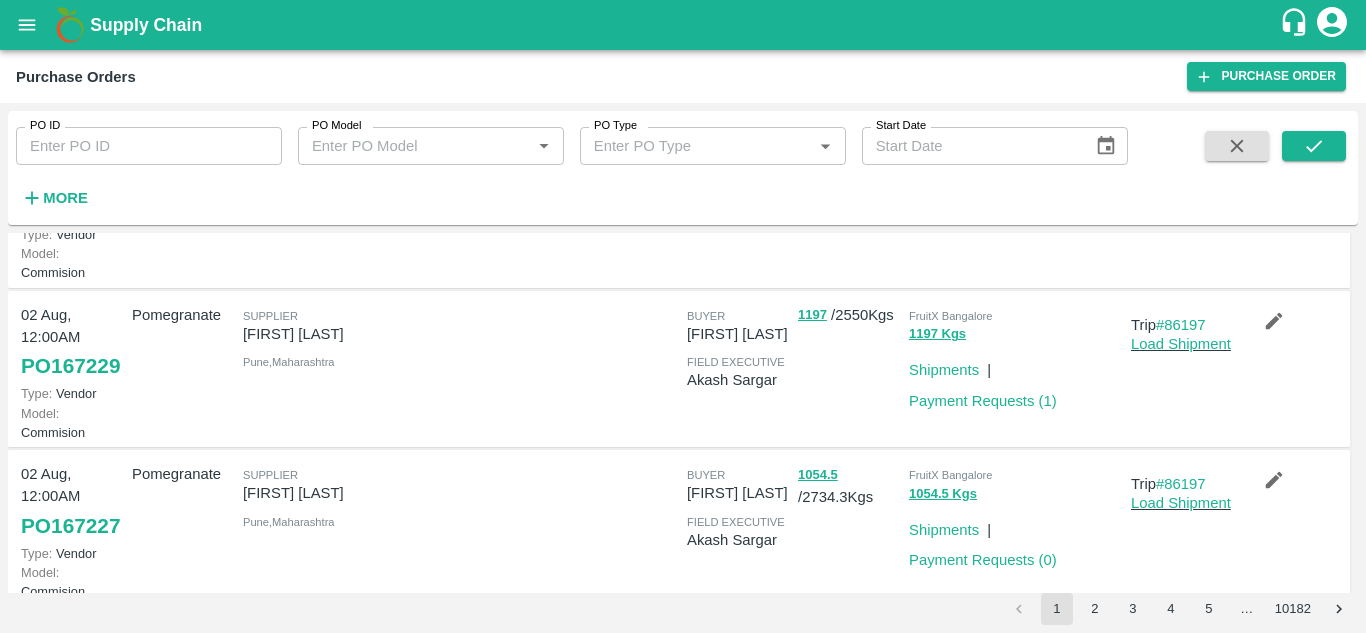 scroll, scrollTop: 0, scrollLeft: 0, axis: both 